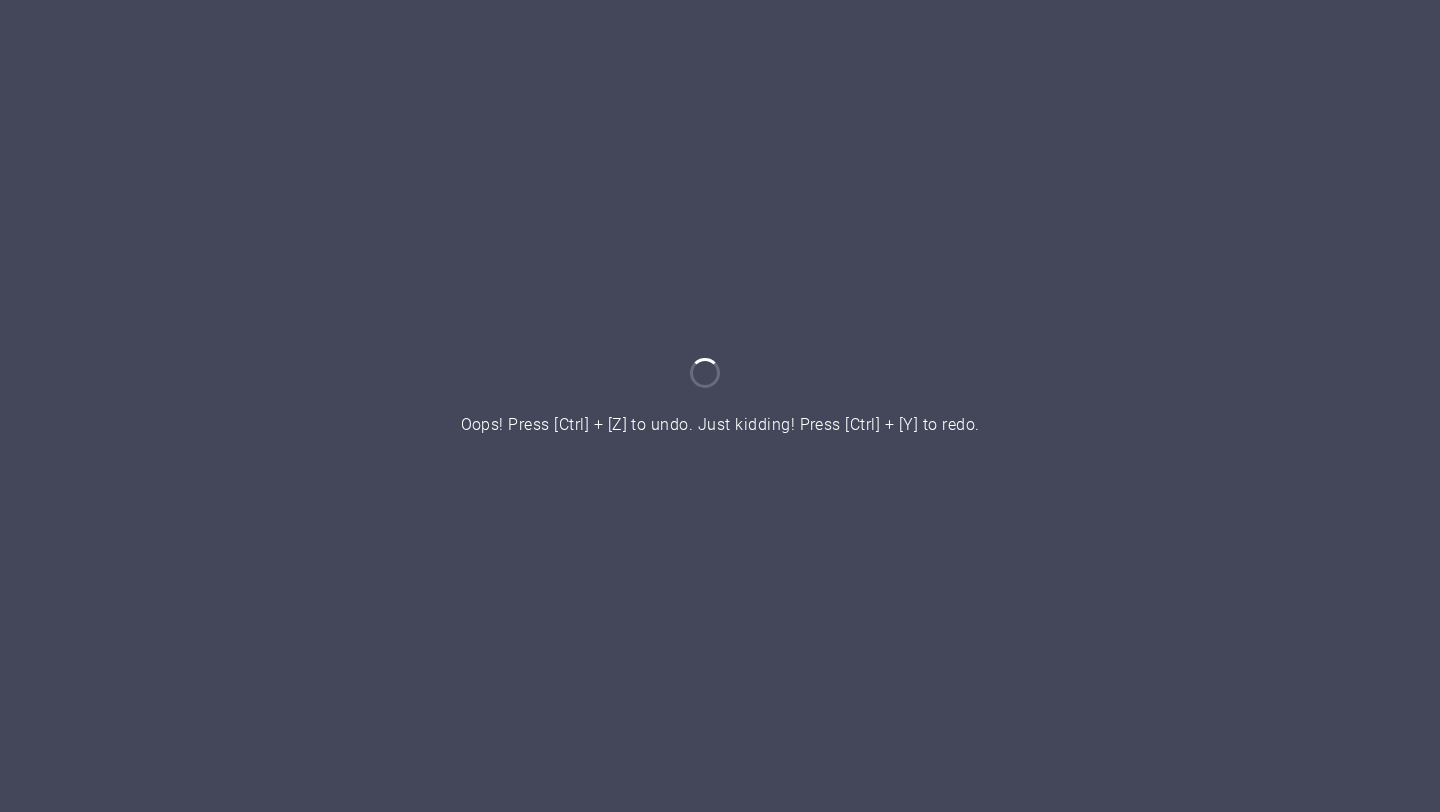 scroll, scrollTop: 0, scrollLeft: 0, axis: both 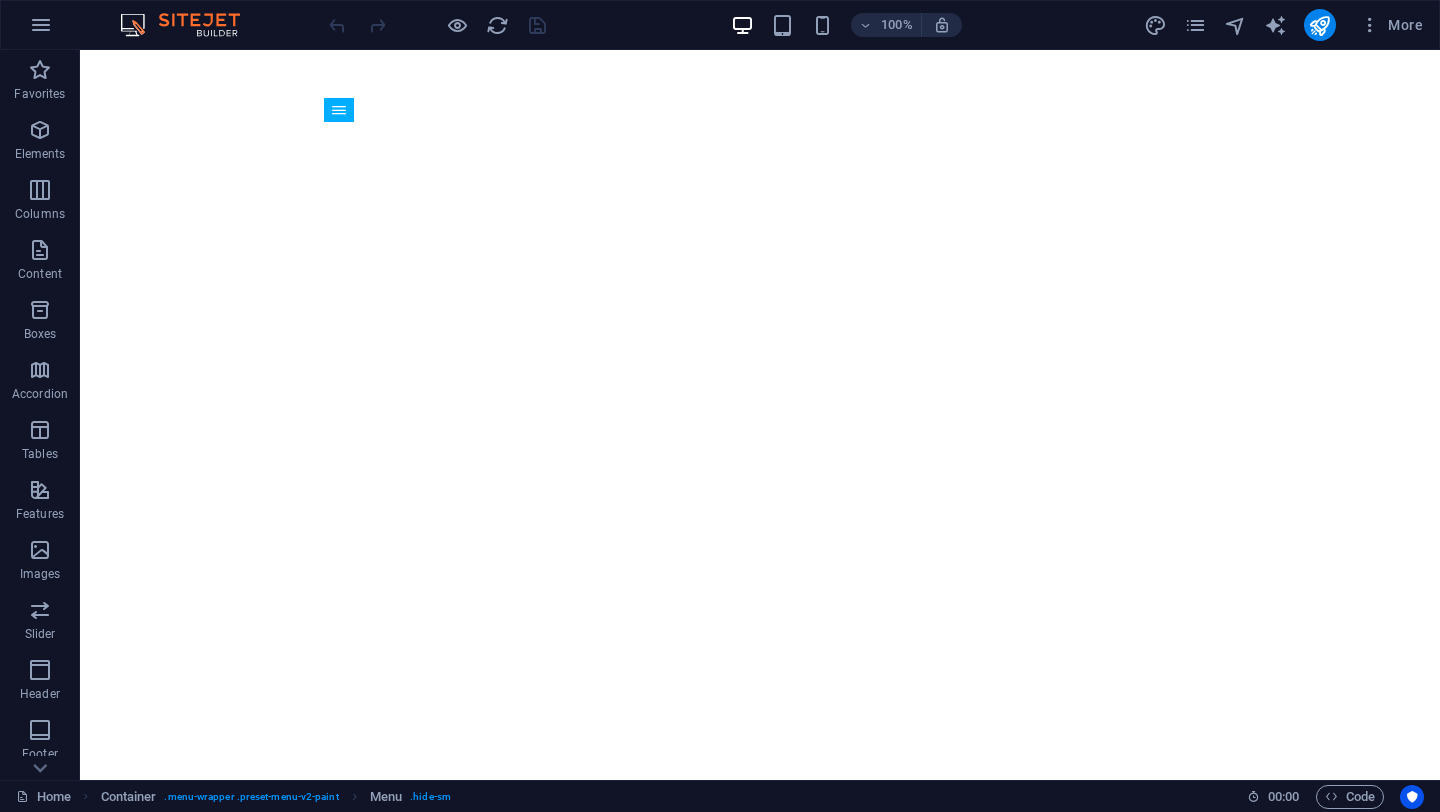 click on "More" at bounding box center (1287, 25) 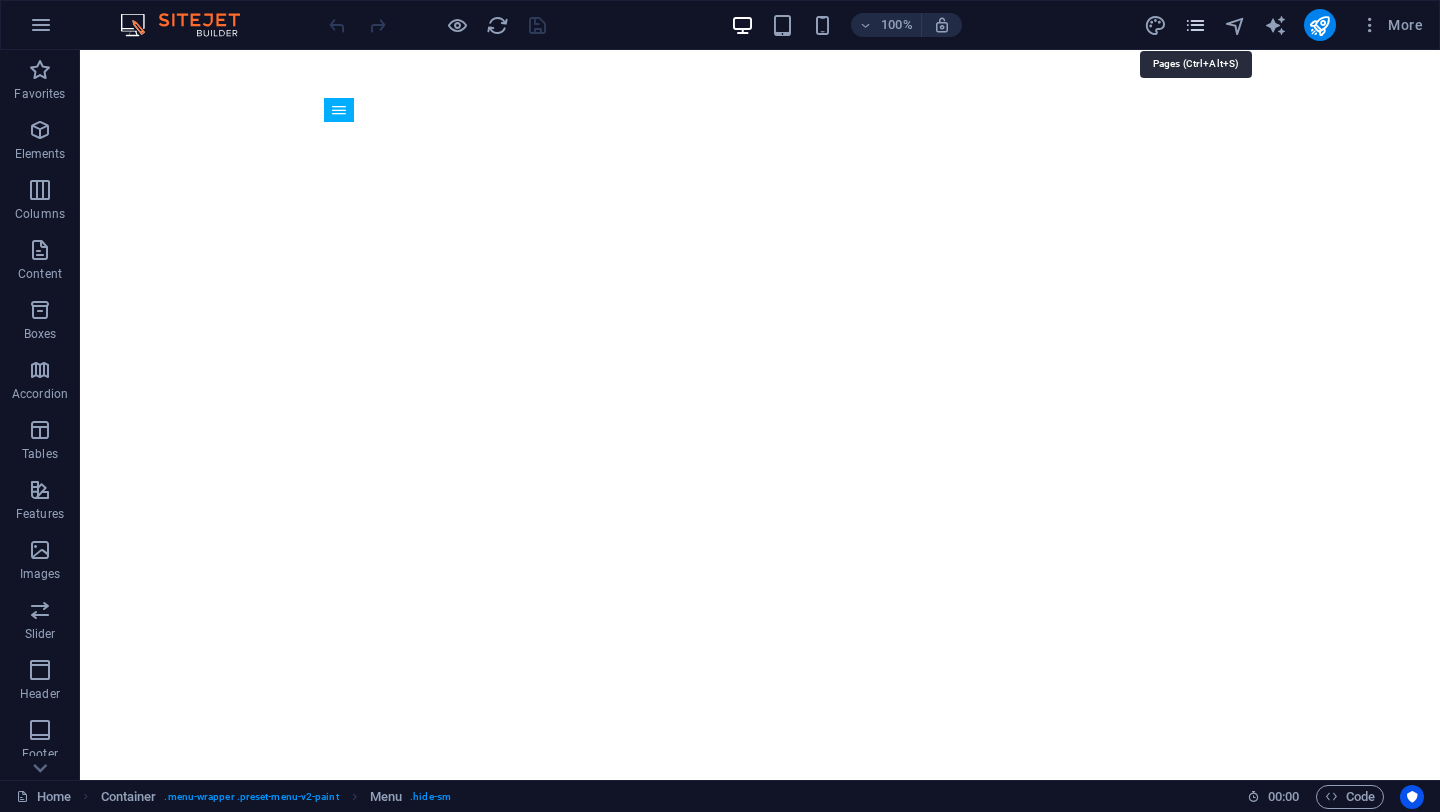 click at bounding box center (1195, 25) 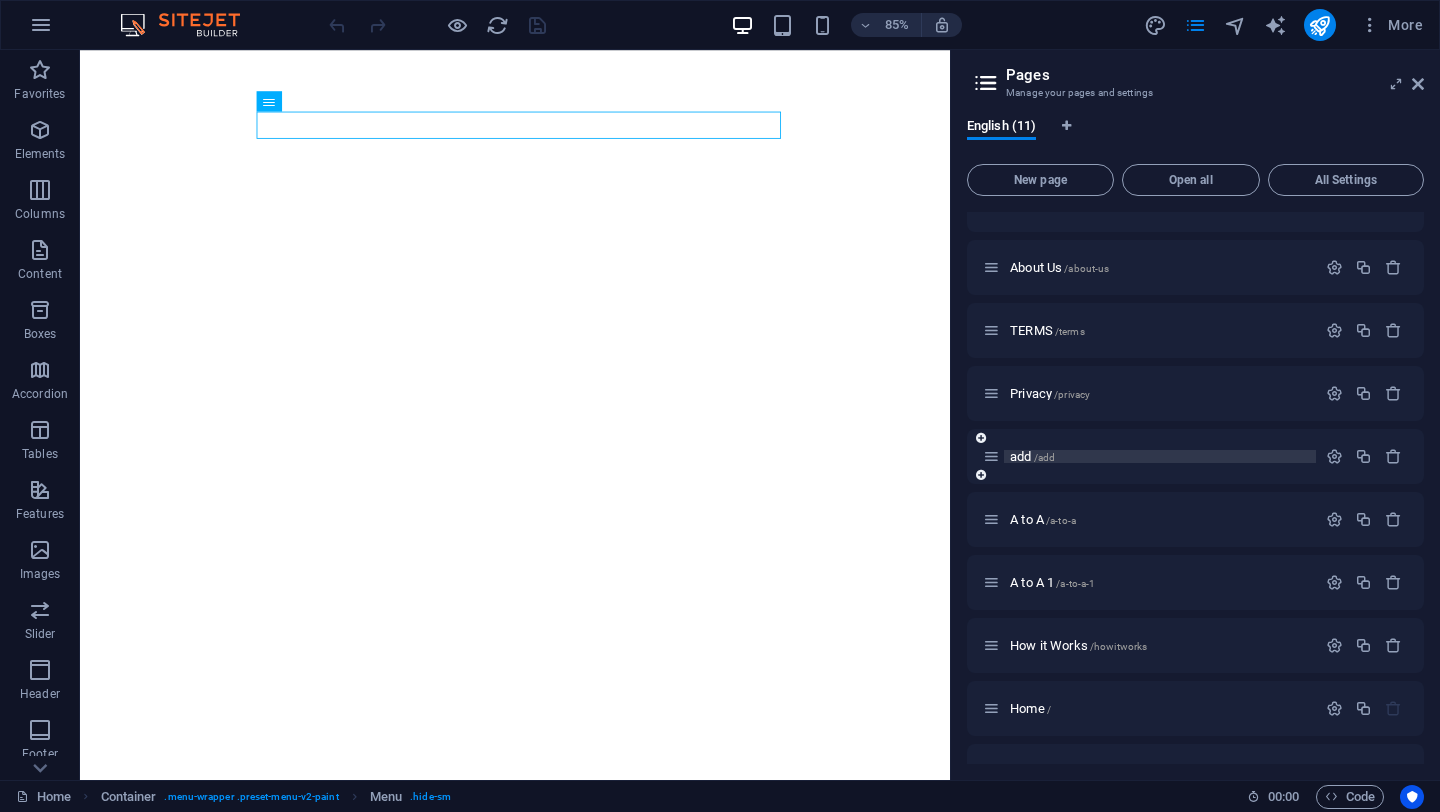 scroll, scrollTop: 37, scrollLeft: 0, axis: vertical 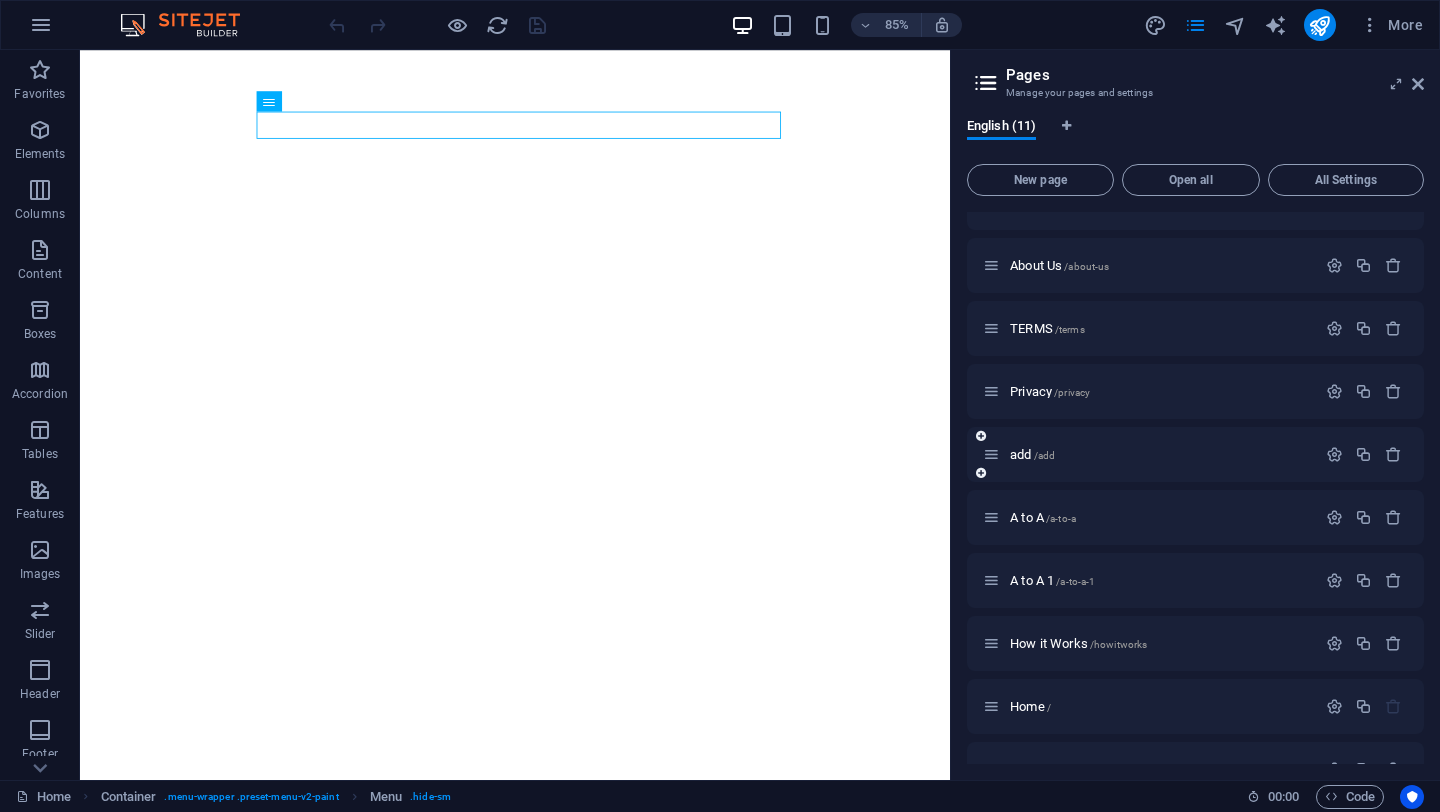 click on "add /add" at bounding box center [1149, 454] 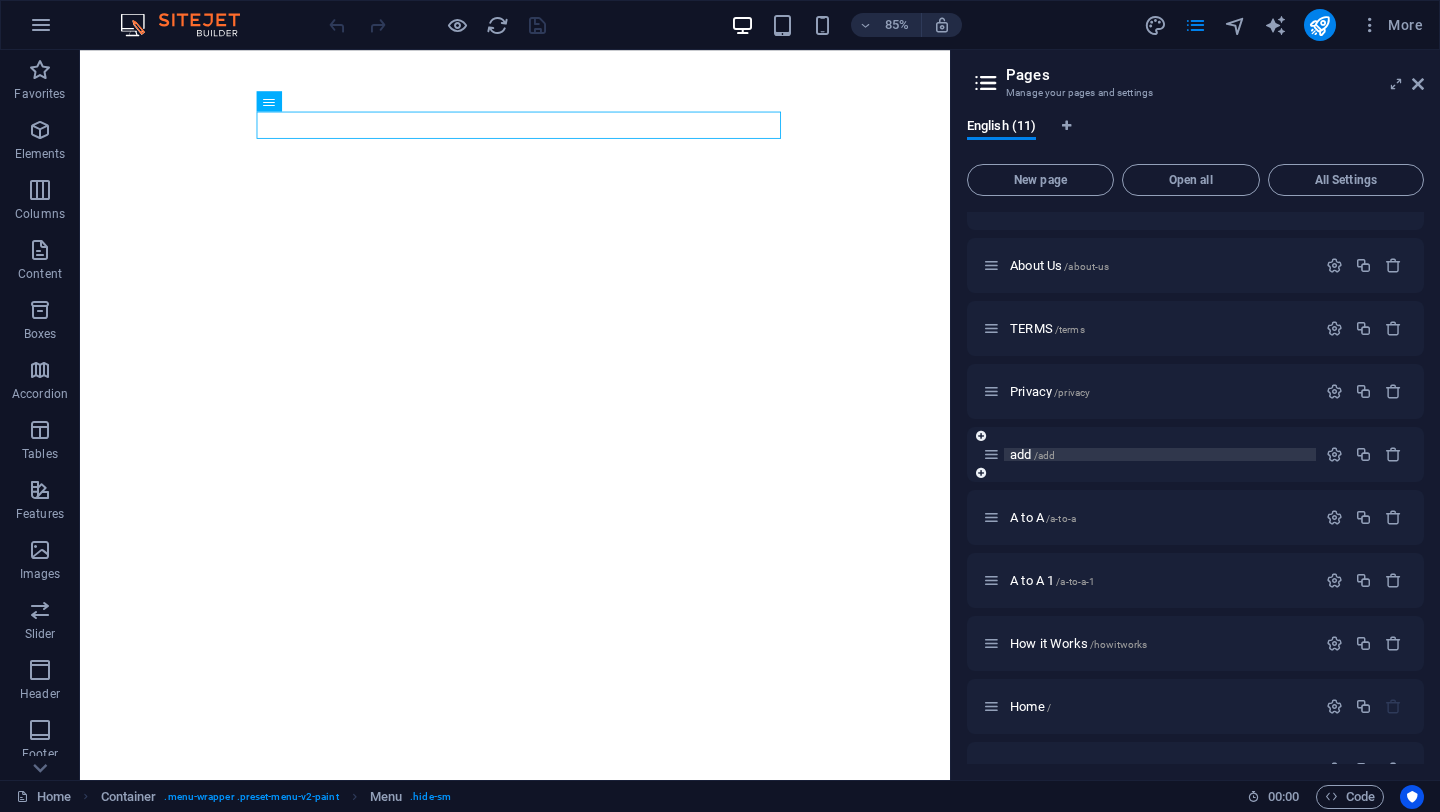 click on "/add" at bounding box center (1045, 455) 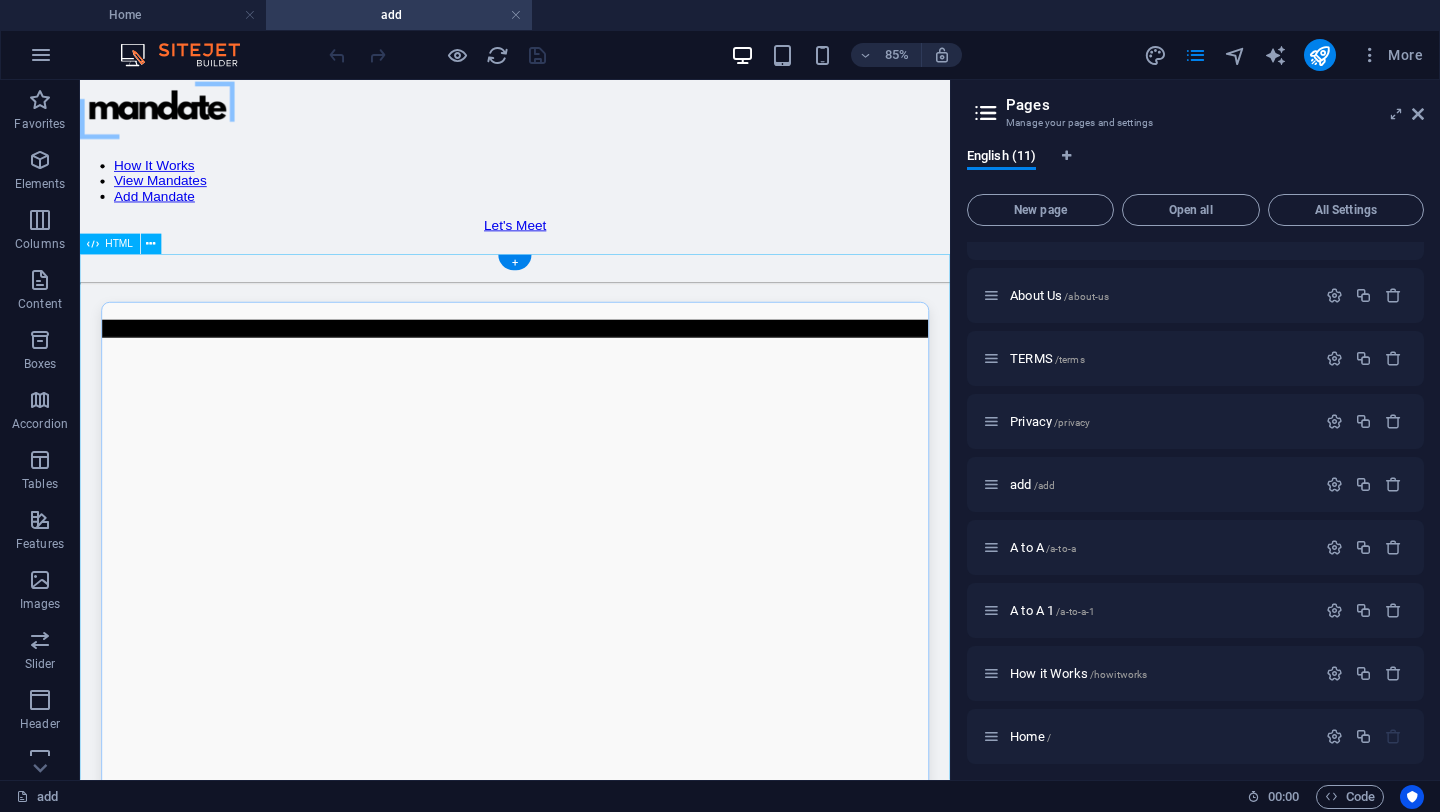 scroll, scrollTop: 0, scrollLeft: 0, axis: both 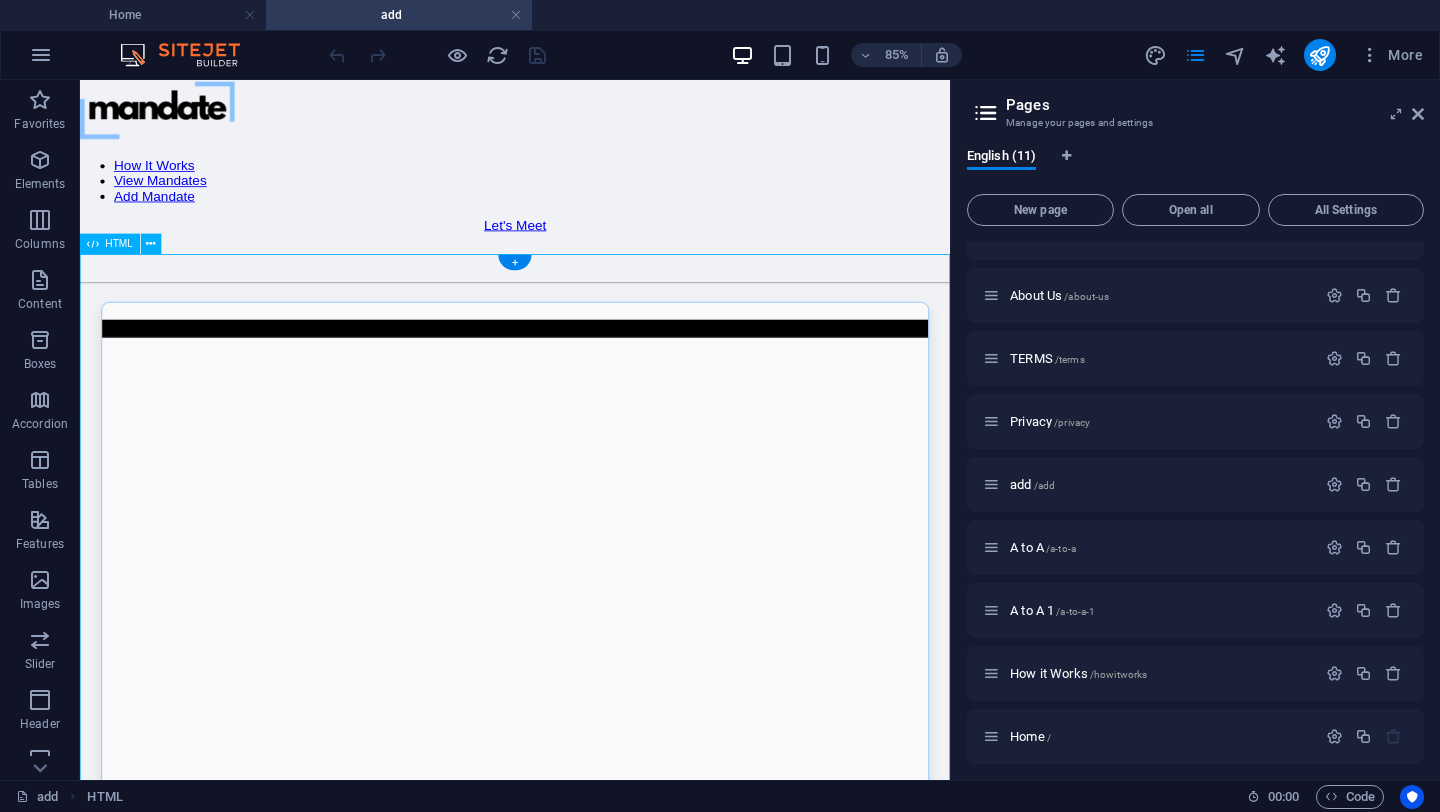 click on "Embedded Google Sheet
Loading…" at bounding box center [592, 872] 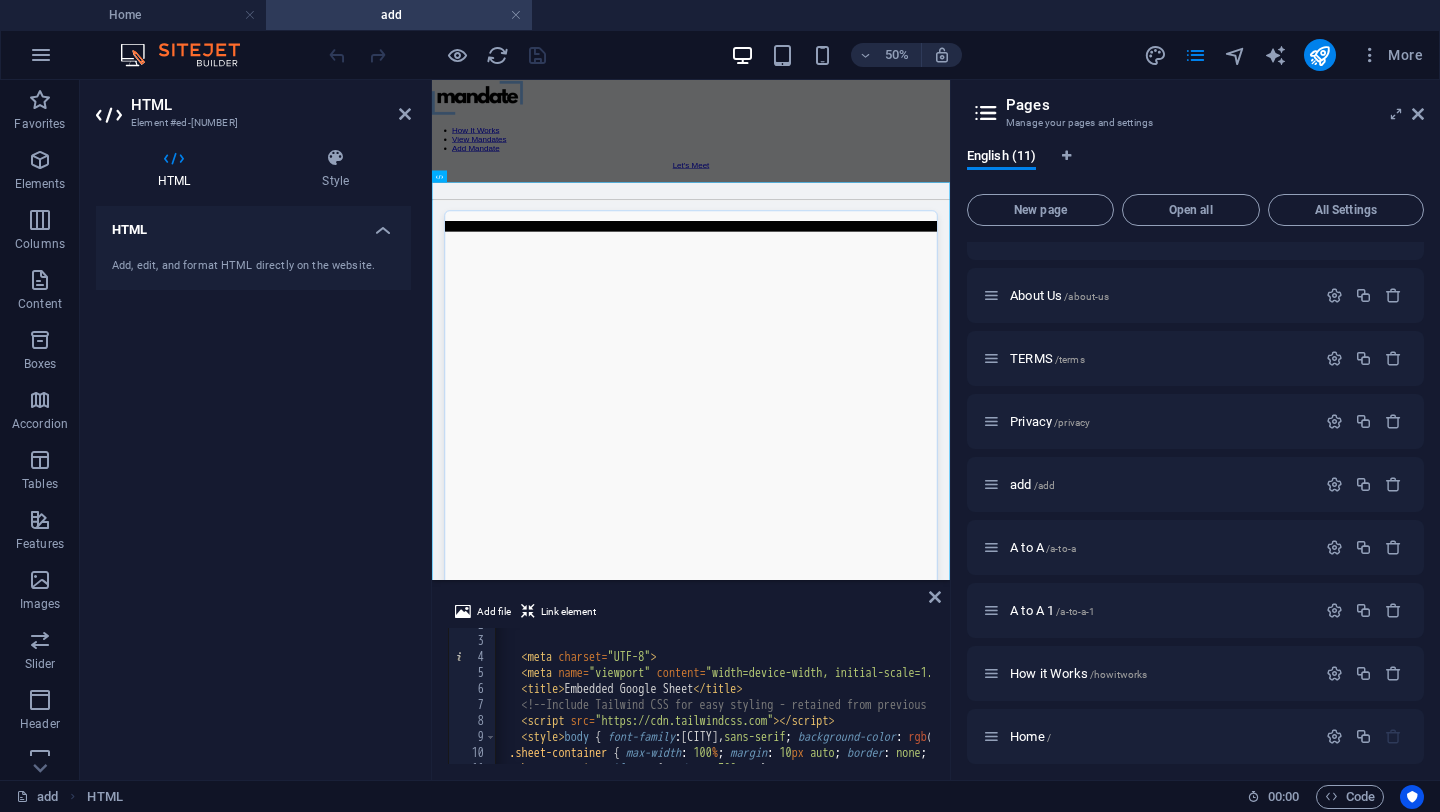 scroll, scrollTop: 248, scrollLeft: 0, axis: vertical 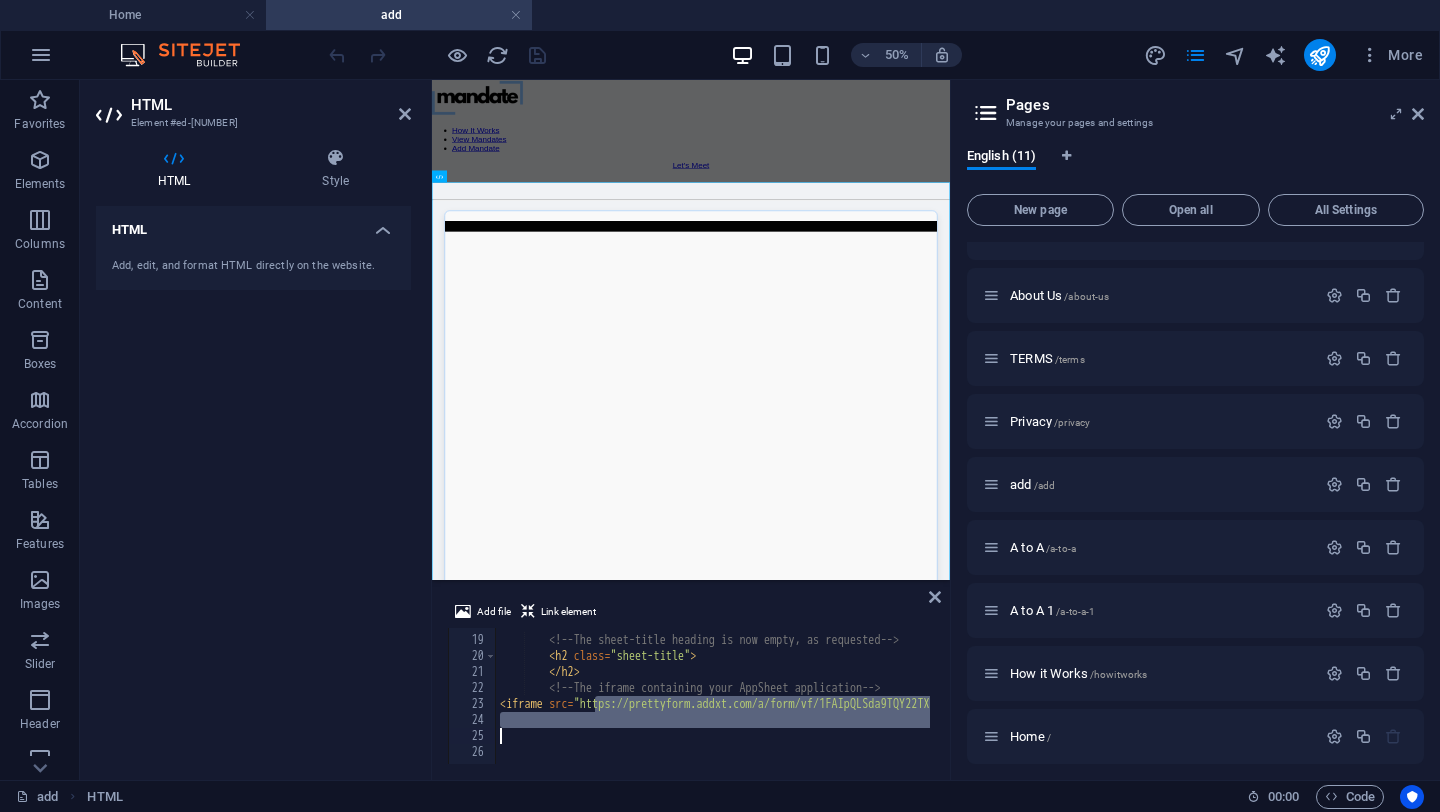 drag, startPoint x: 595, startPoint y: 703, endPoint x: 902, endPoint y: 727, distance: 307.93668 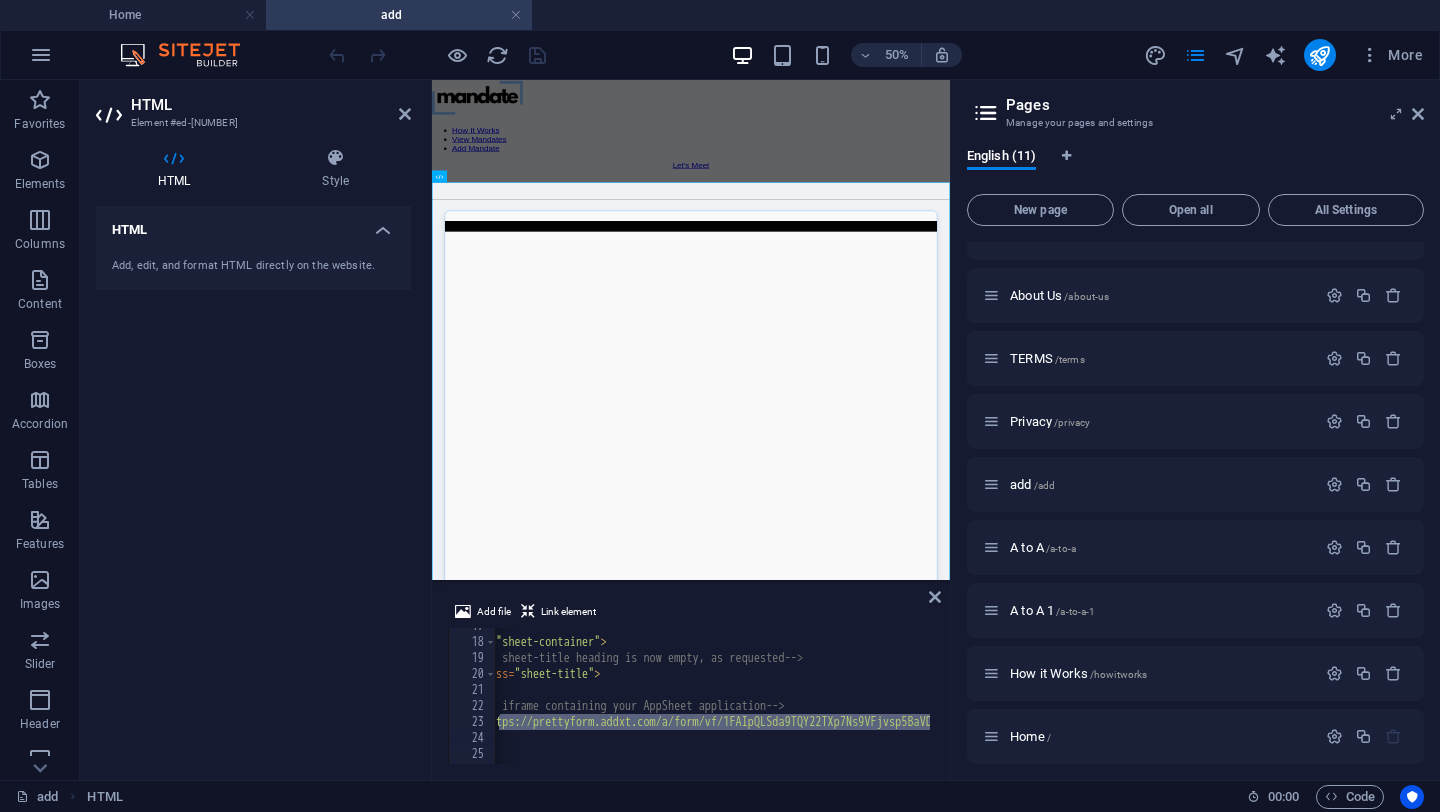 scroll, scrollTop: 0, scrollLeft: 480, axis: horizontal 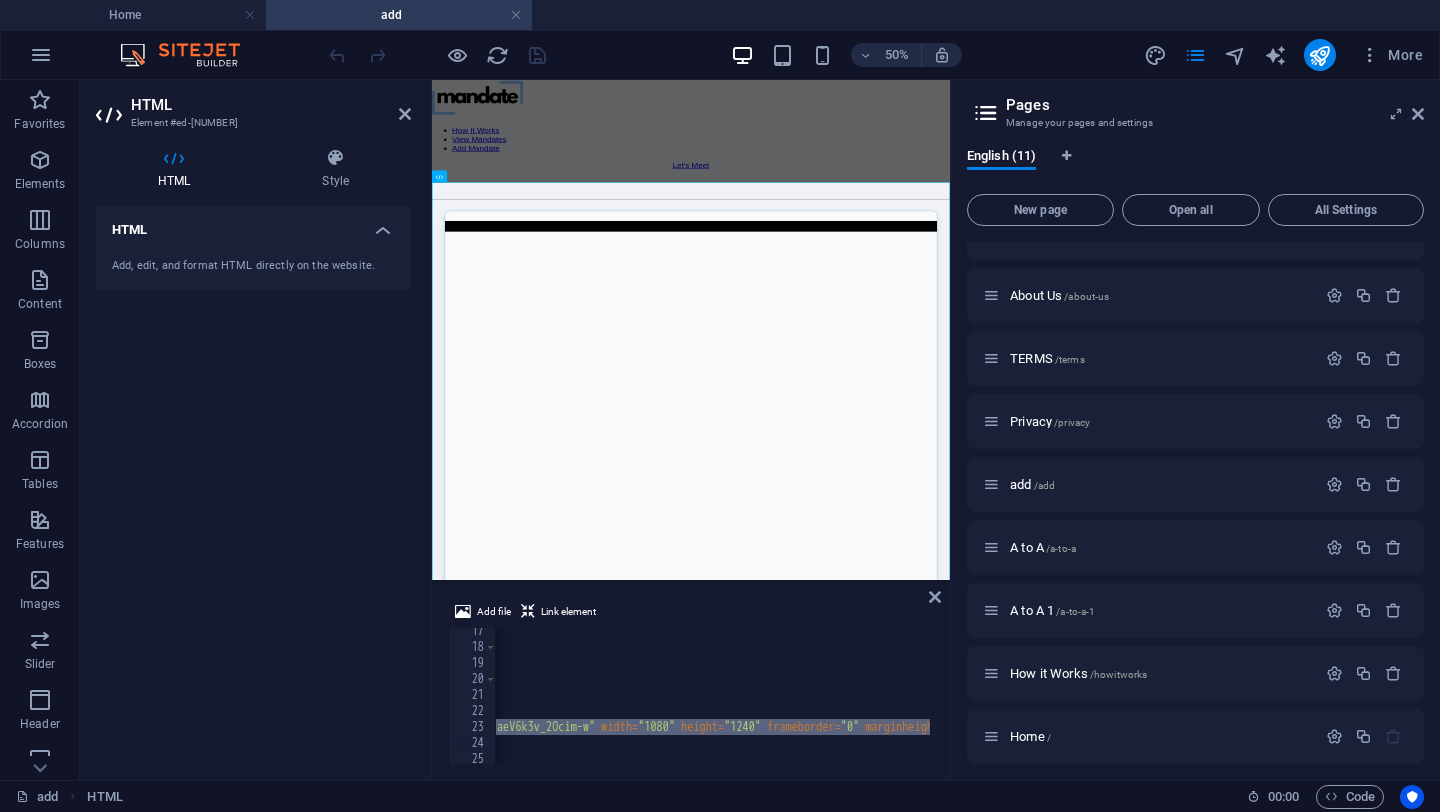 click on "< div   class = "sheet-container" >           <!--  The sheet-title heading is now empty, as requested  -->           < h2   class = "sheet-title" >           </ h2 >           <!--  The iframe containing your AppSheet application  --> < iframe   src = "https://prettyform.addxt.com/a/form/vf/1FAIpQLSda9TQY22TXp7Ns9VFjvsp5BaVDAbFa9IsaeV6k3v_2Ocim-w"   width = "1080"   height = "1240"   frameborder = "0"   marginheight = "0"   marginwidth = "0" > Loading… </ iframe >      </ div >" at bounding box center (4498, 705) 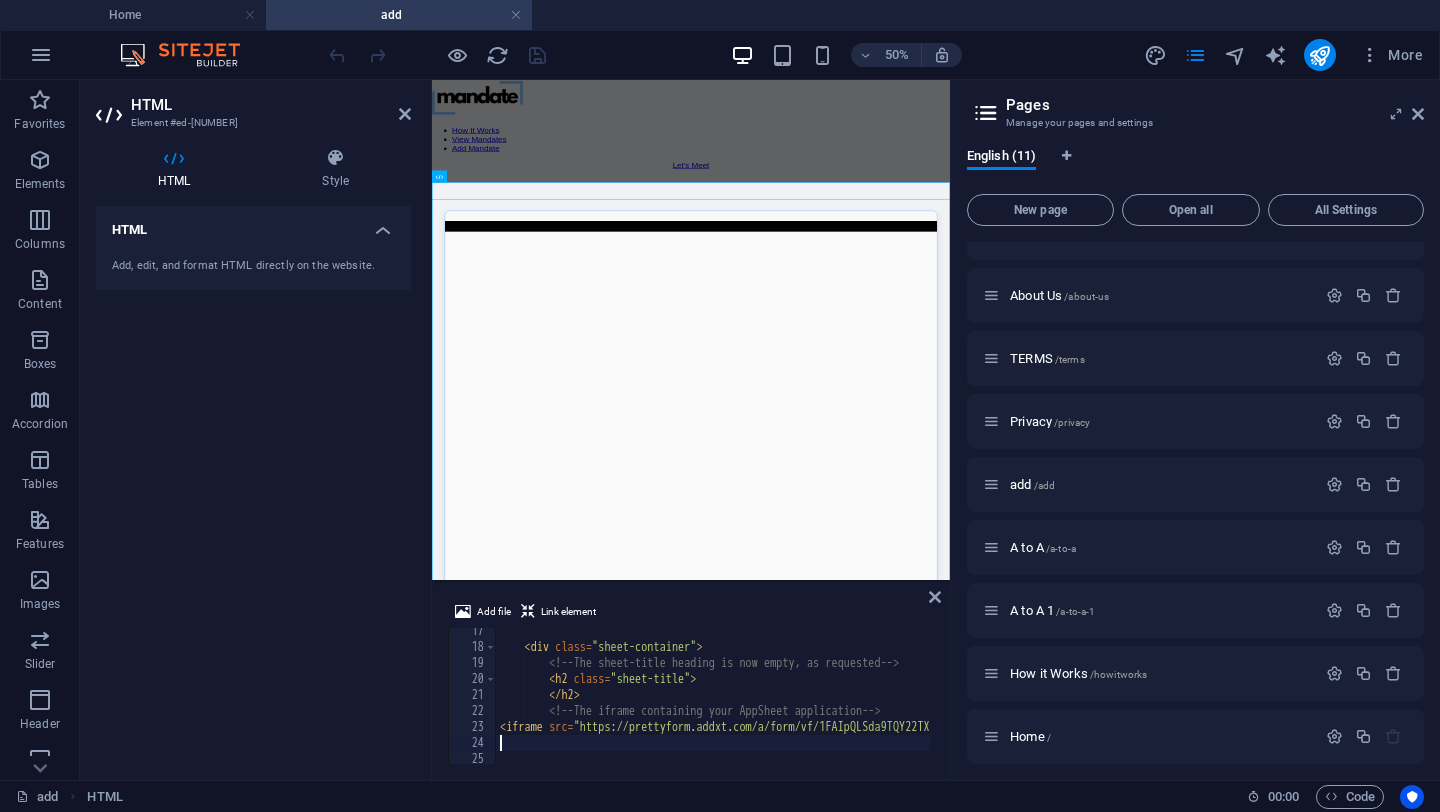 scroll, scrollTop: 0, scrollLeft: 0, axis: both 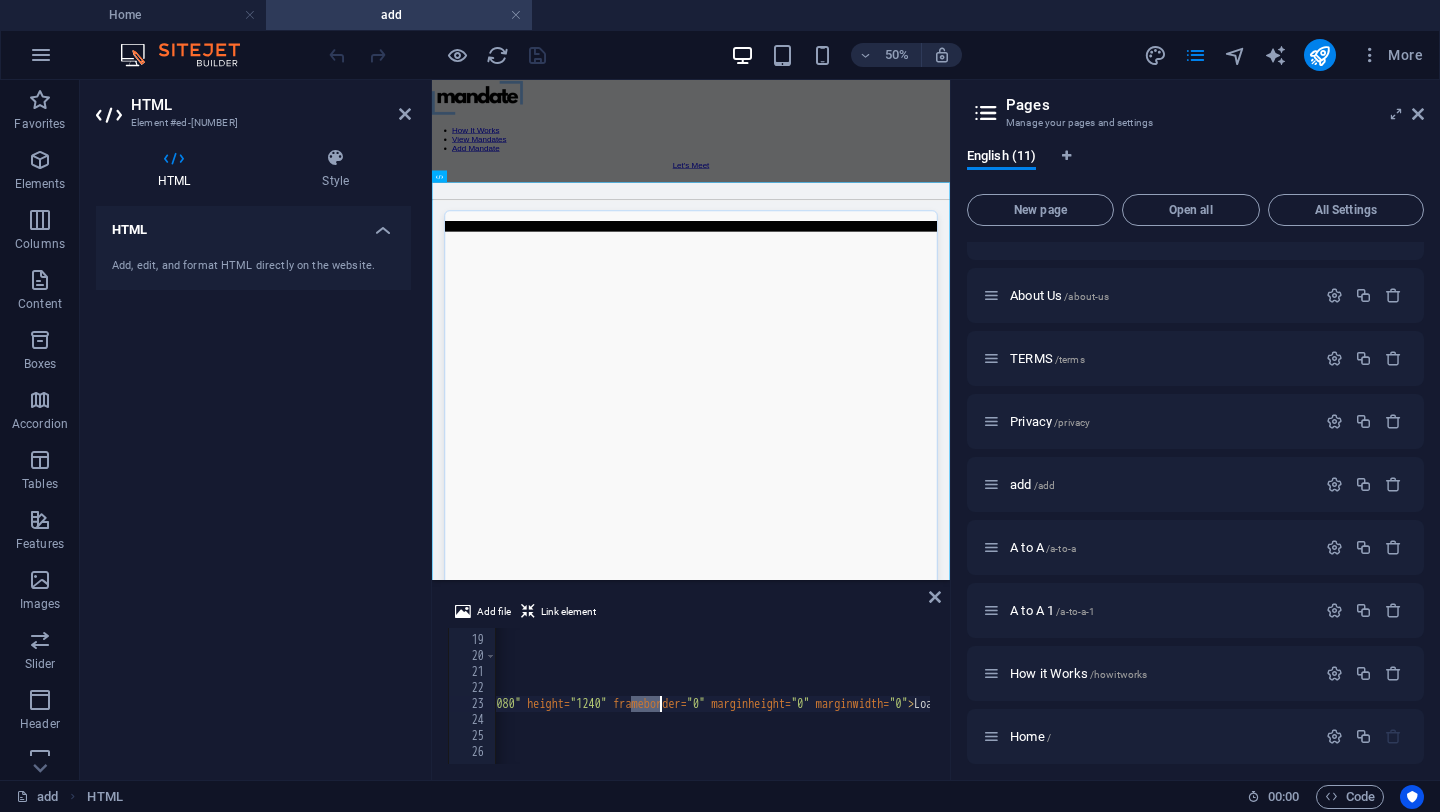 drag, startPoint x: 630, startPoint y: 702, endPoint x: 660, endPoint y: 700, distance: 30.066593 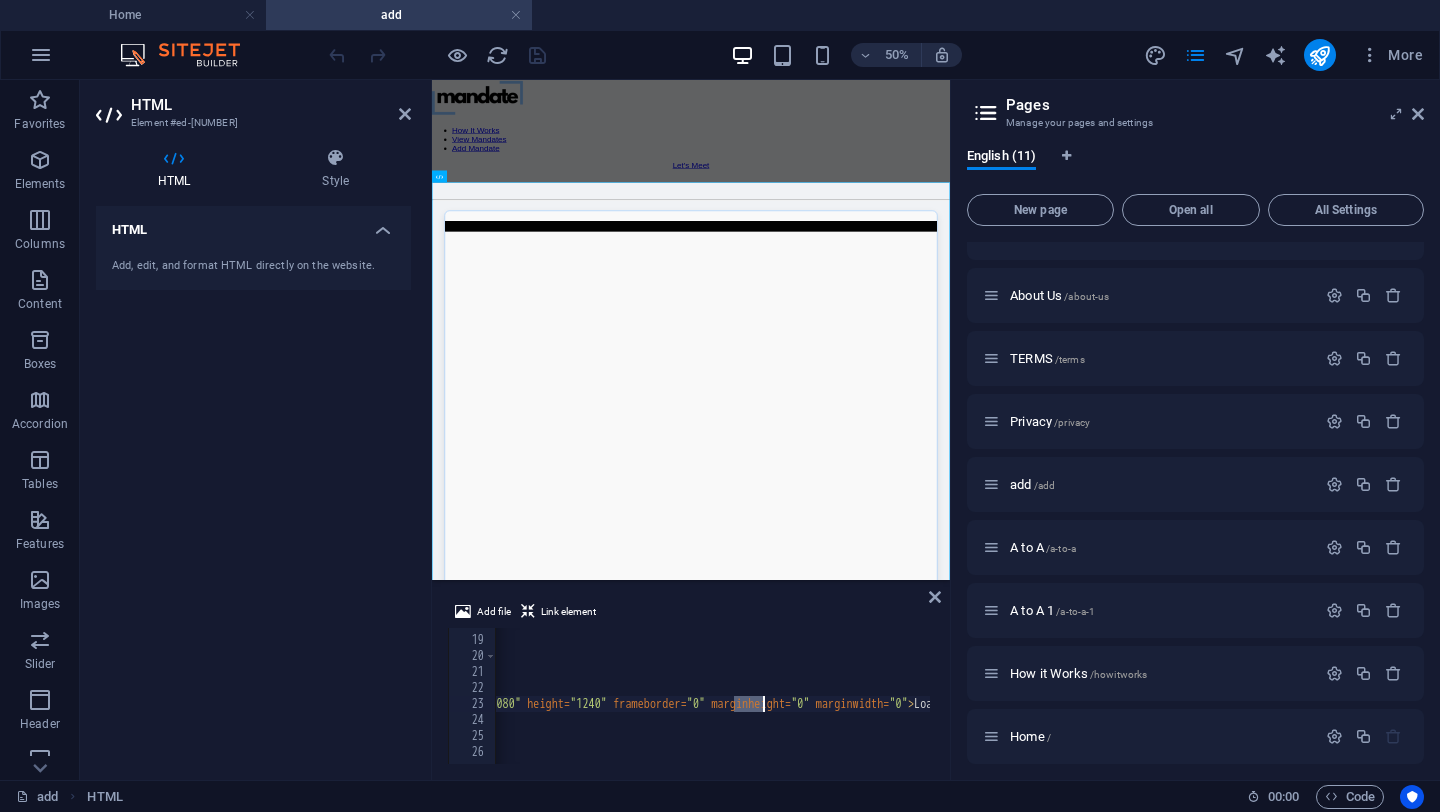 drag, startPoint x: 733, startPoint y: 703, endPoint x: 761, endPoint y: 702, distance: 28.01785 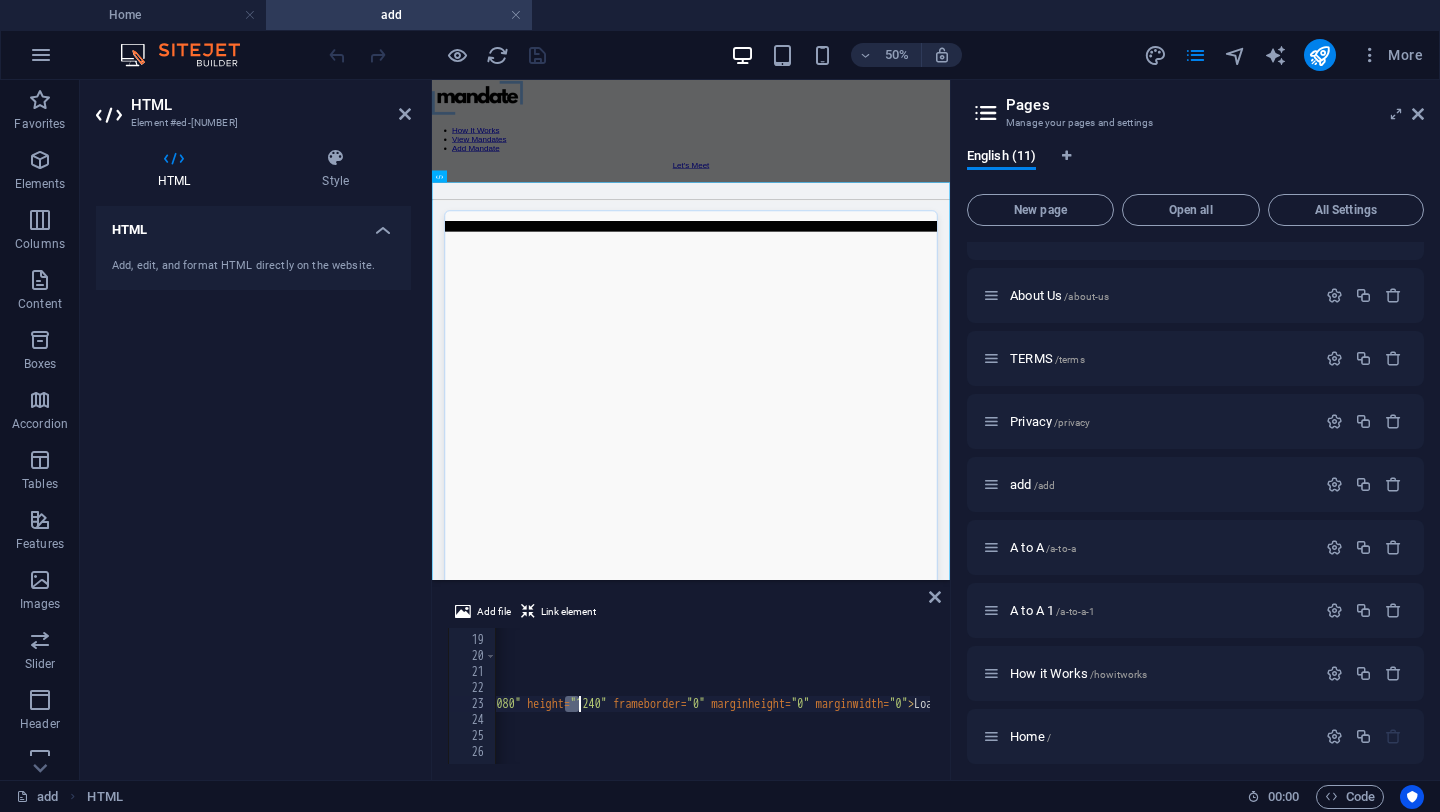click on "< div   class = "sheet-container" >           <!--  The sheet-title heading is now empty, as requested  -->           < h2   class = "sheet-title" >           </ h2 >           <!--  The iframe containing your AppSheet application  --> < iframe   src = "https://prettyform.addxt.com/a/form/vf/1FAIpQLSda9TQY22TXp7Ns9VFjvsp5BaVDAbFa9IsaeV6k3v_2Ocim-w"   width = "1080"   height = "1240"   frameborder = "0"   marginheight = "0"   marginwidth = "0" > Loading… </ iframe >      </ div >" at bounding box center [4344, 698] 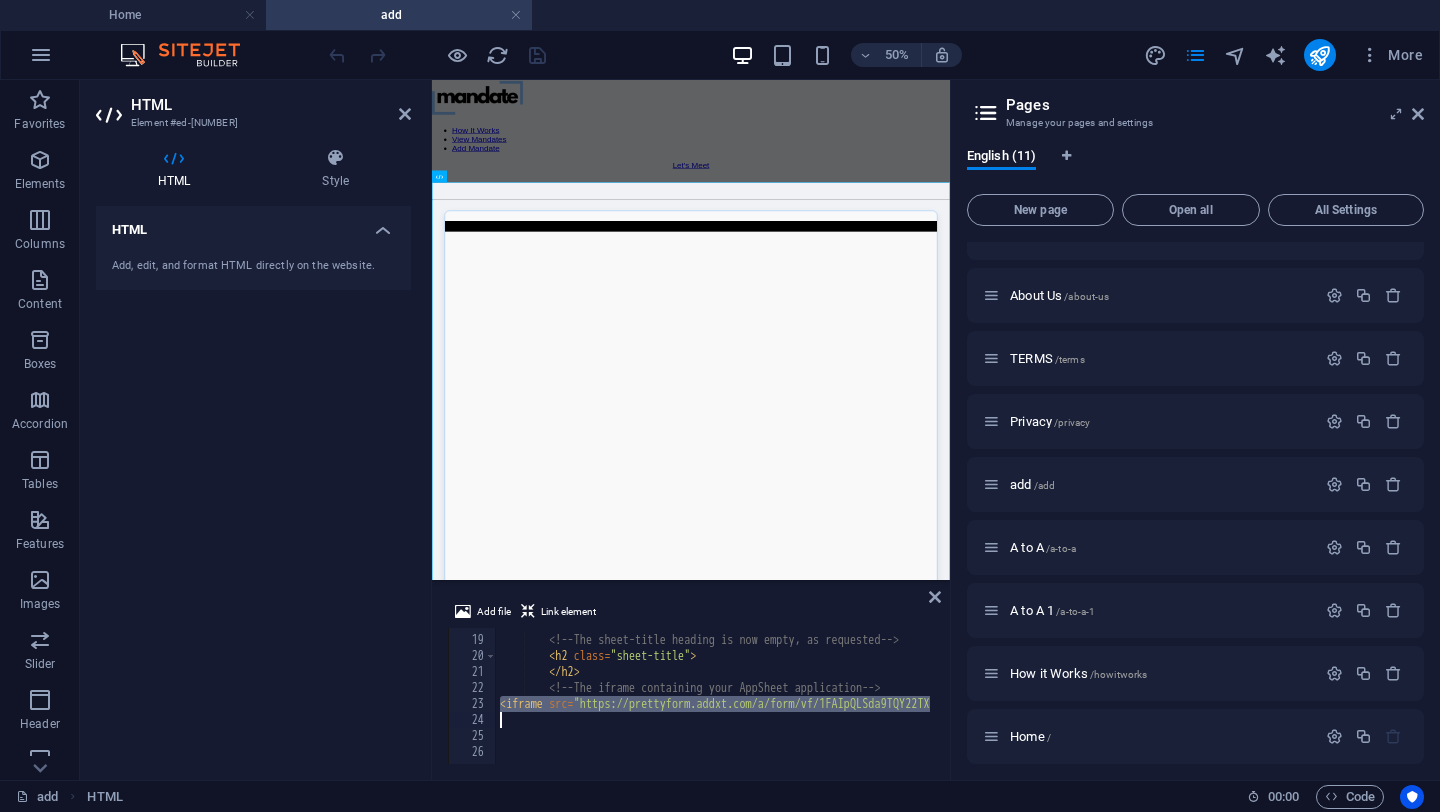 paste on "docs.google.com/forms/d/e/1FAIpQLSda9TQY22TXp7Ns9VFjvsp5BaVDAbFa9IsaeV6k3v_2Ocim-w/viewform?embedded=true" width="1080" height="1240" frameborder="0" marginheight="0" marginwidth="0">Loading…</iframe>" 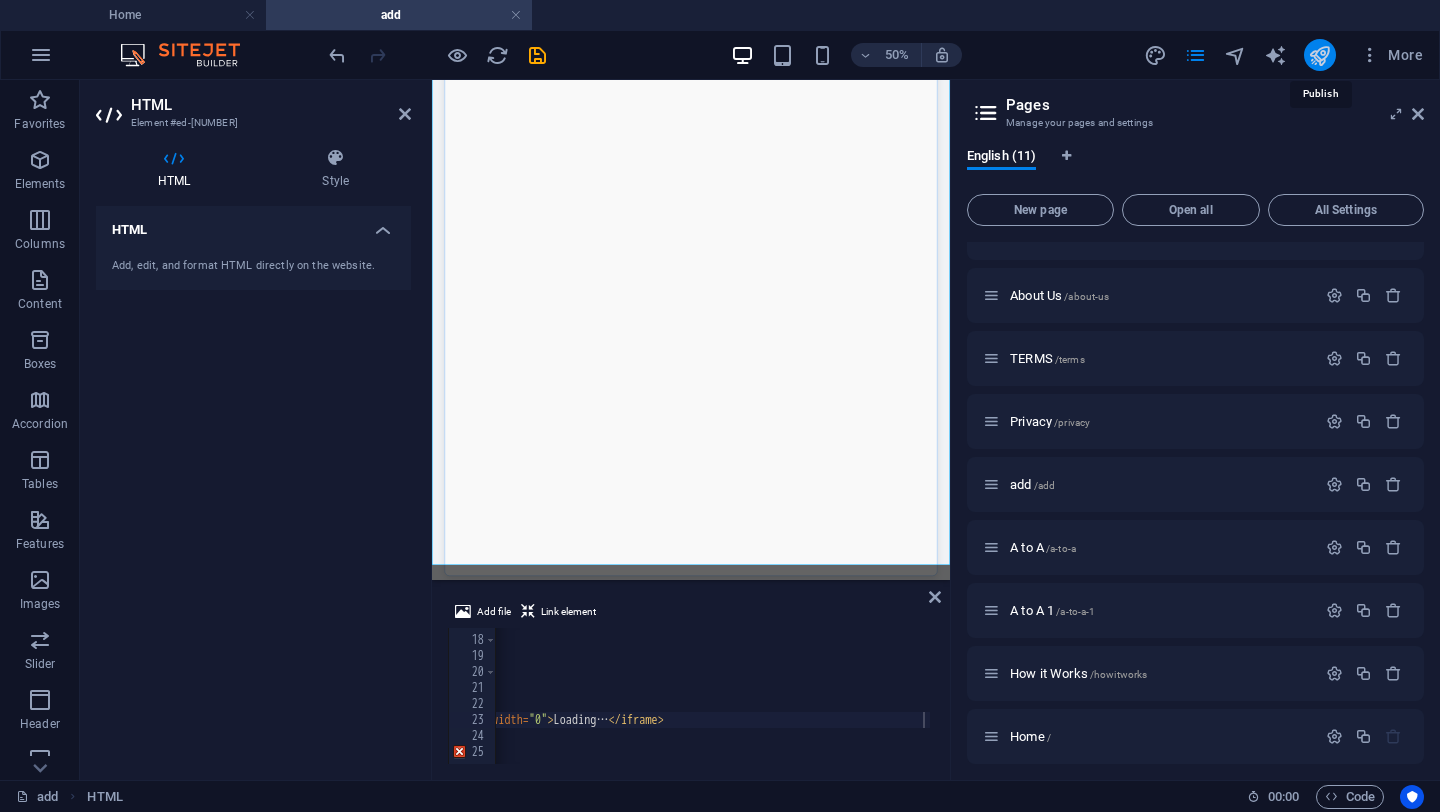 click at bounding box center (1319, 55) 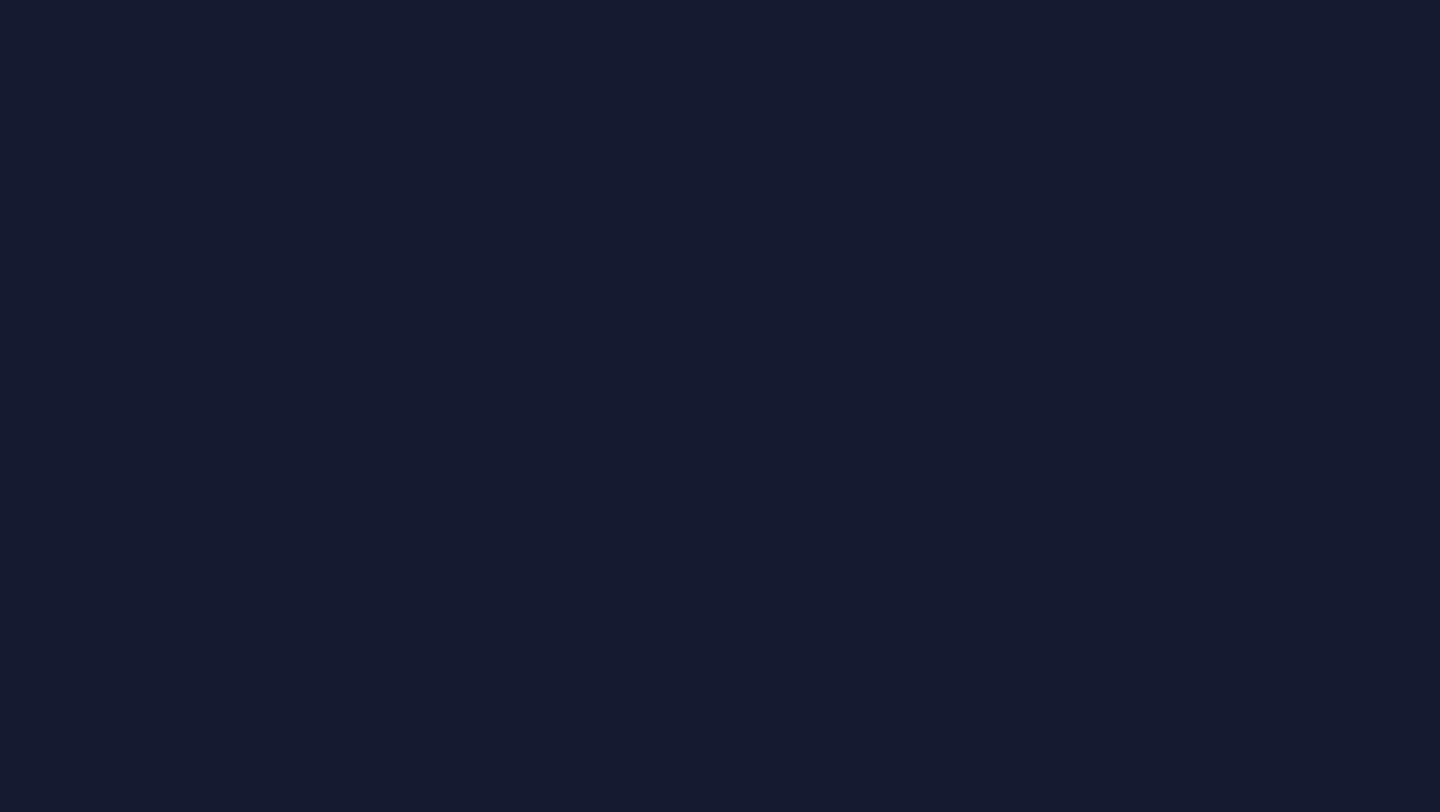 scroll, scrollTop: 0, scrollLeft: 0, axis: both 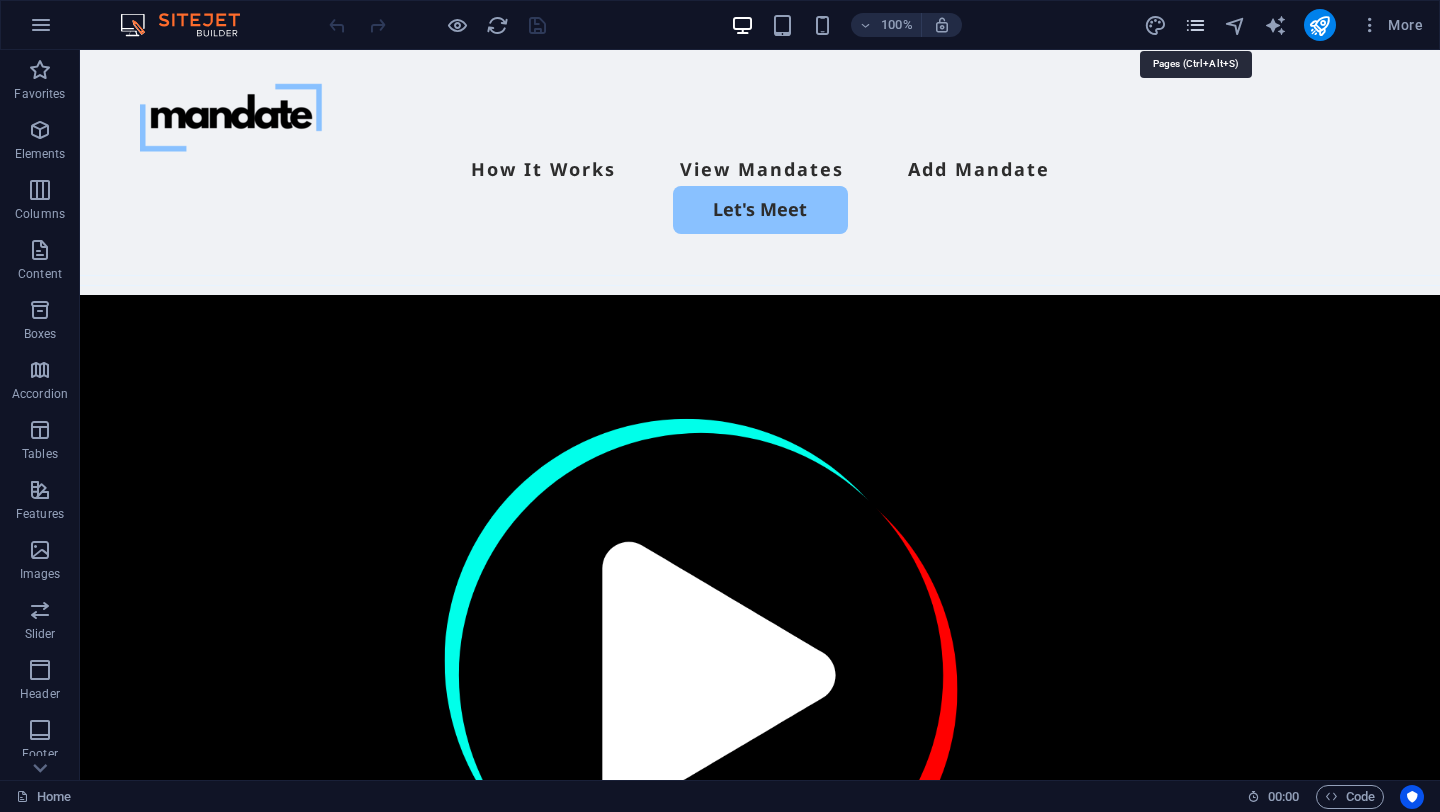 click at bounding box center [1195, 25] 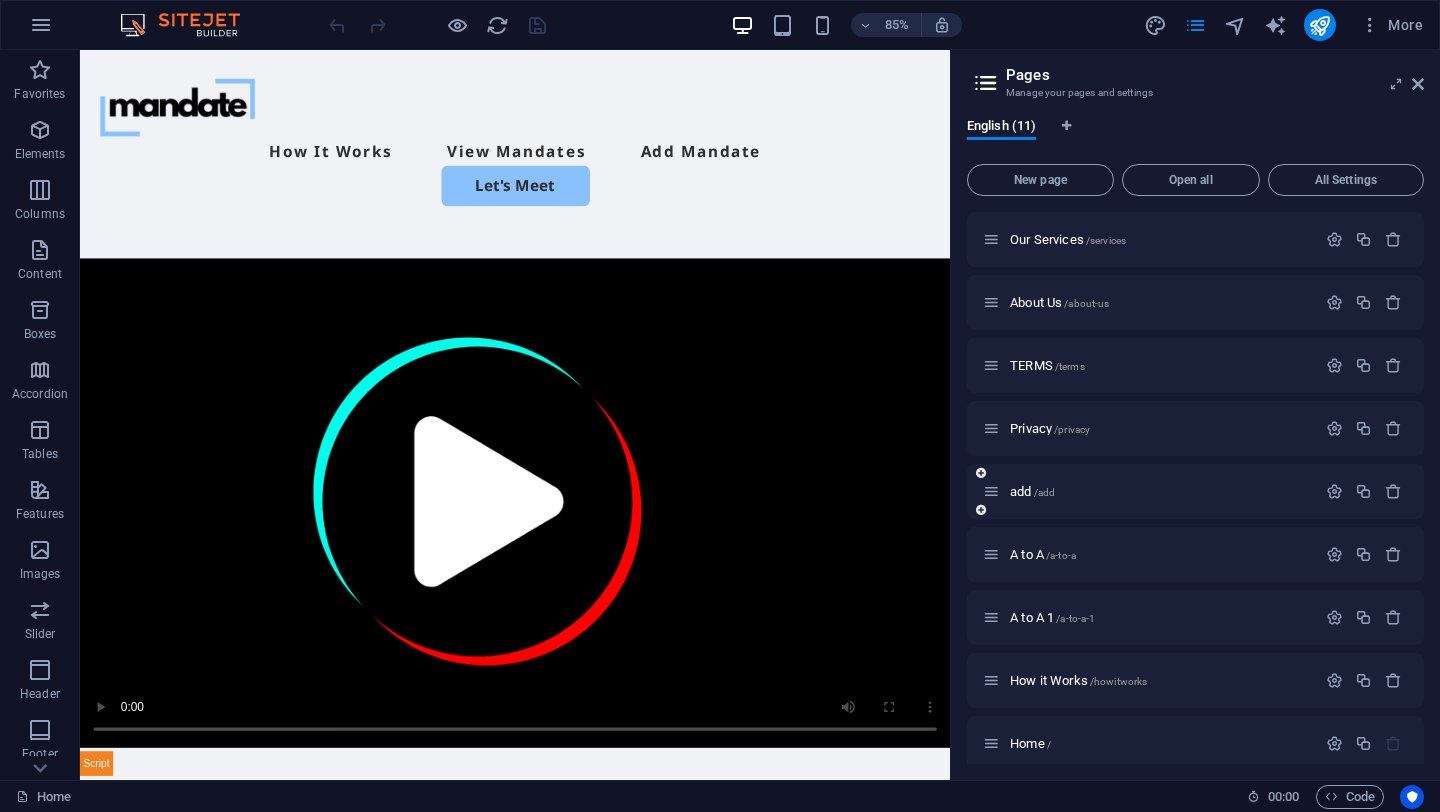 click on "add /add" at bounding box center (1149, 491) 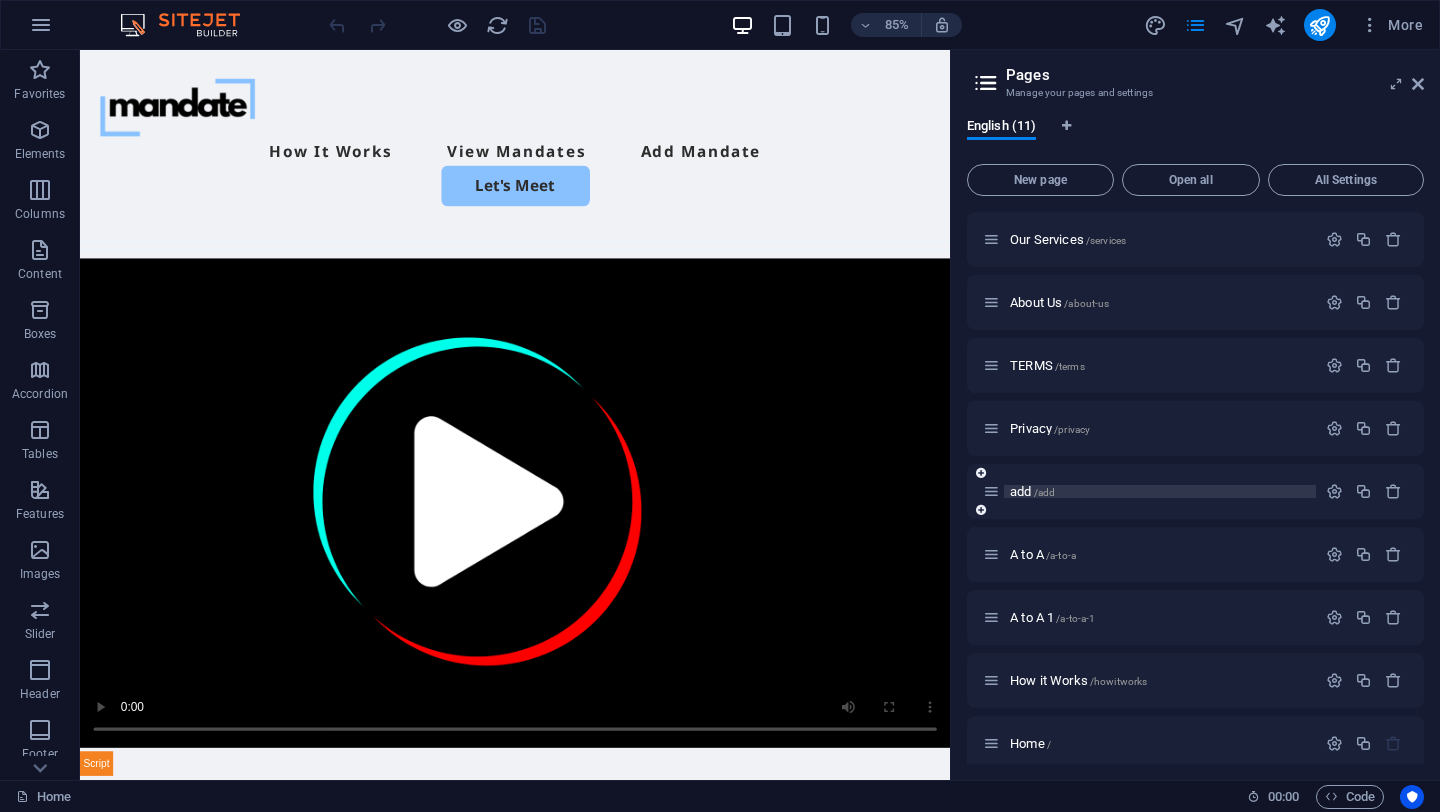 click on "/add" at bounding box center (1045, 492) 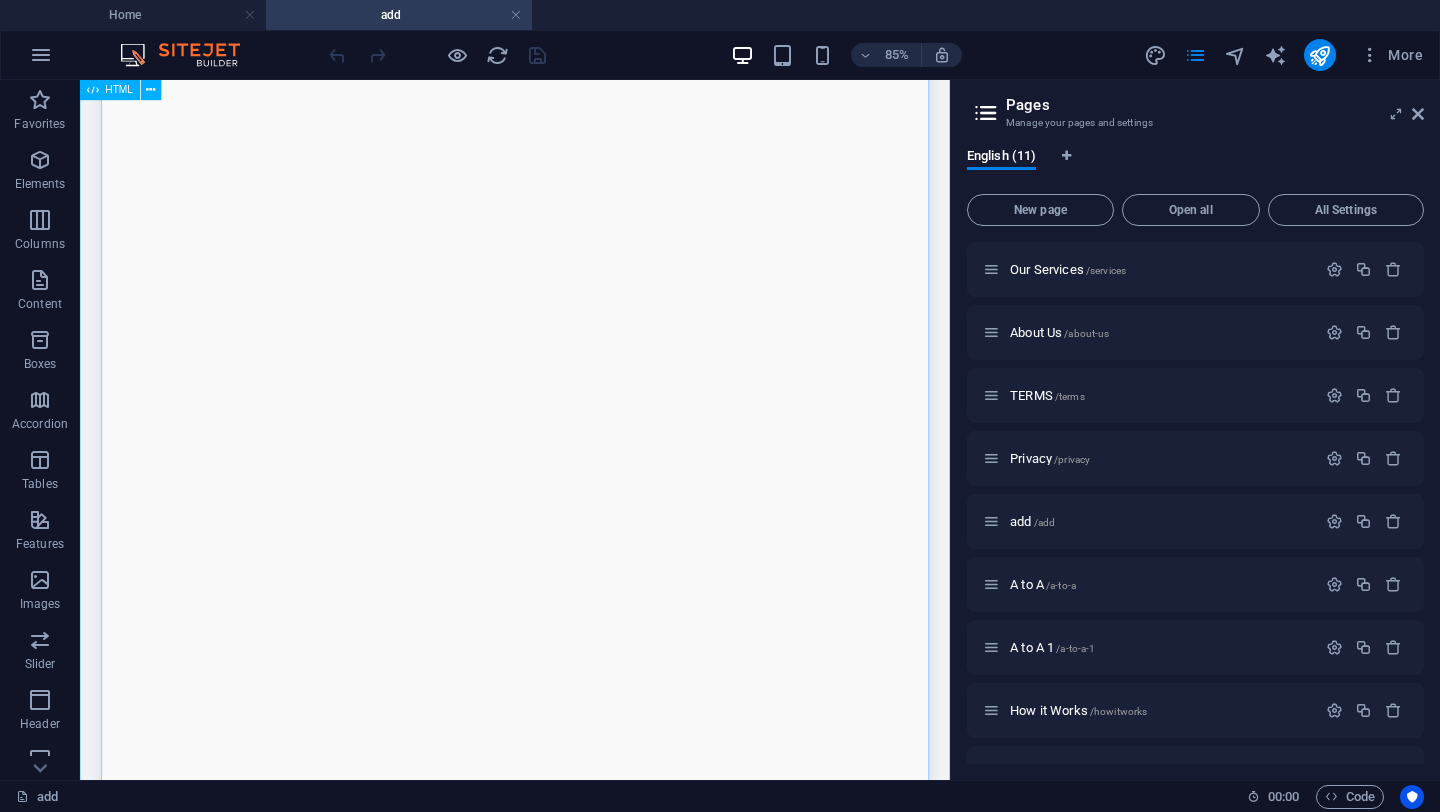 scroll, scrollTop: 345, scrollLeft: 0, axis: vertical 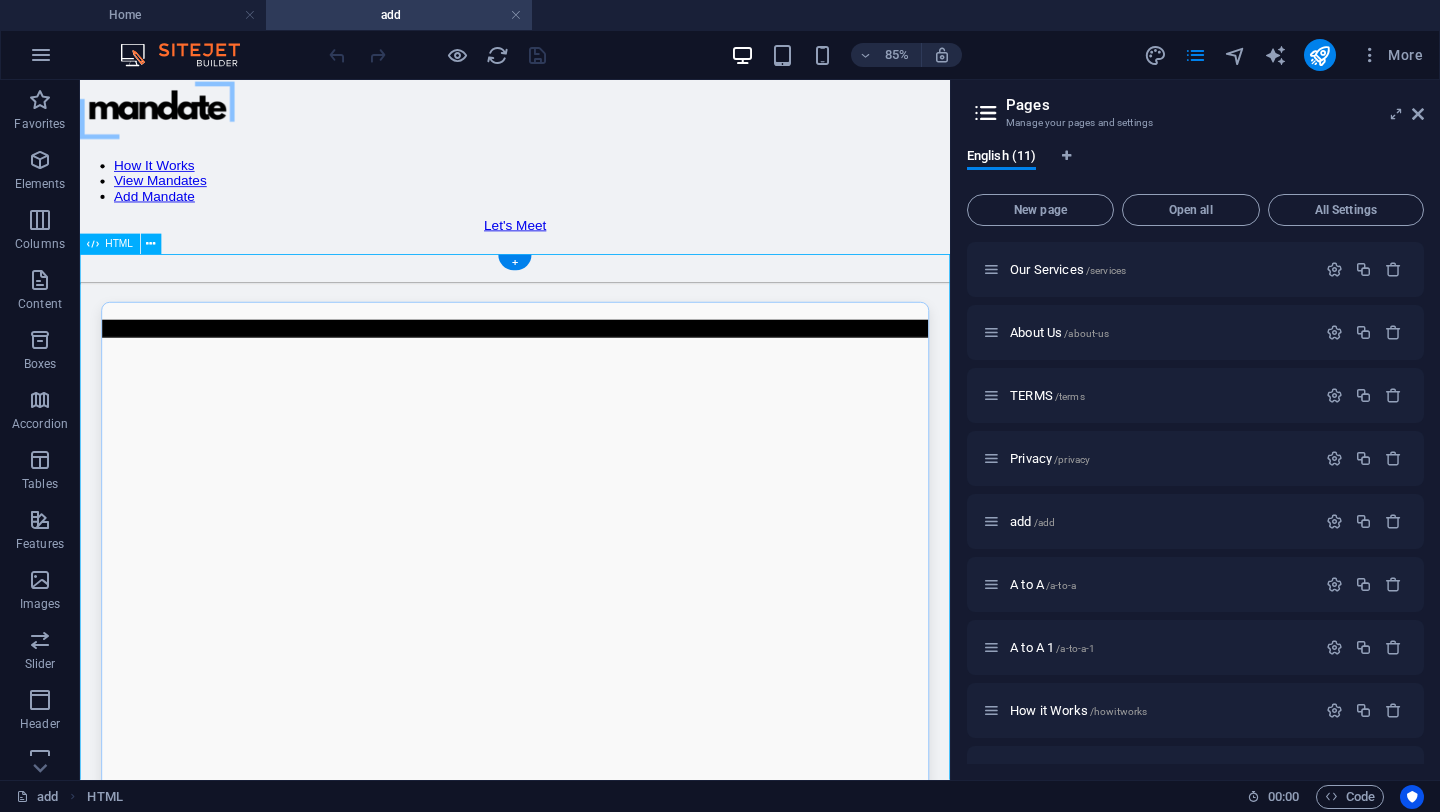 click on "Embedded Google Sheet
Loading…" at bounding box center (592, 872) 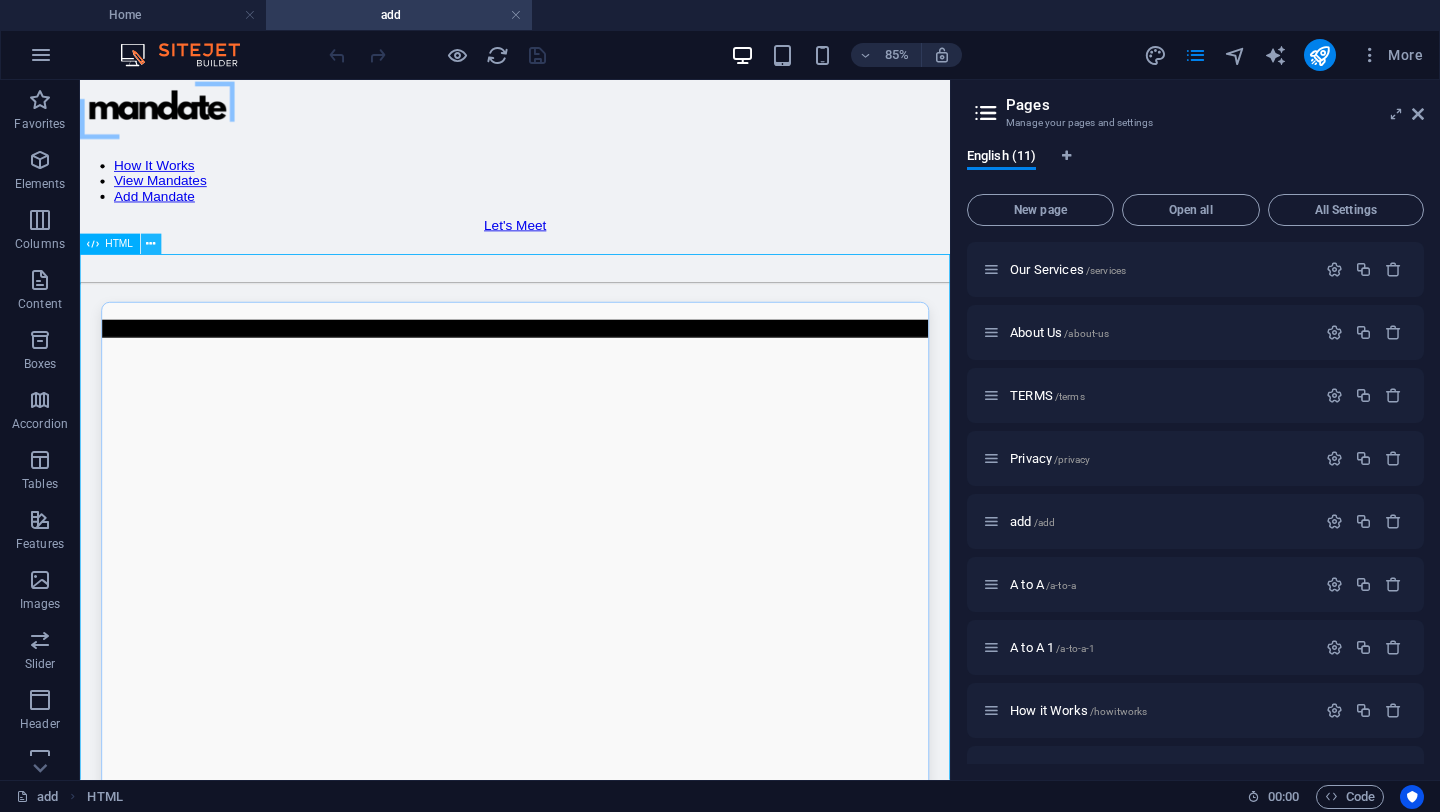 click at bounding box center (150, 244) 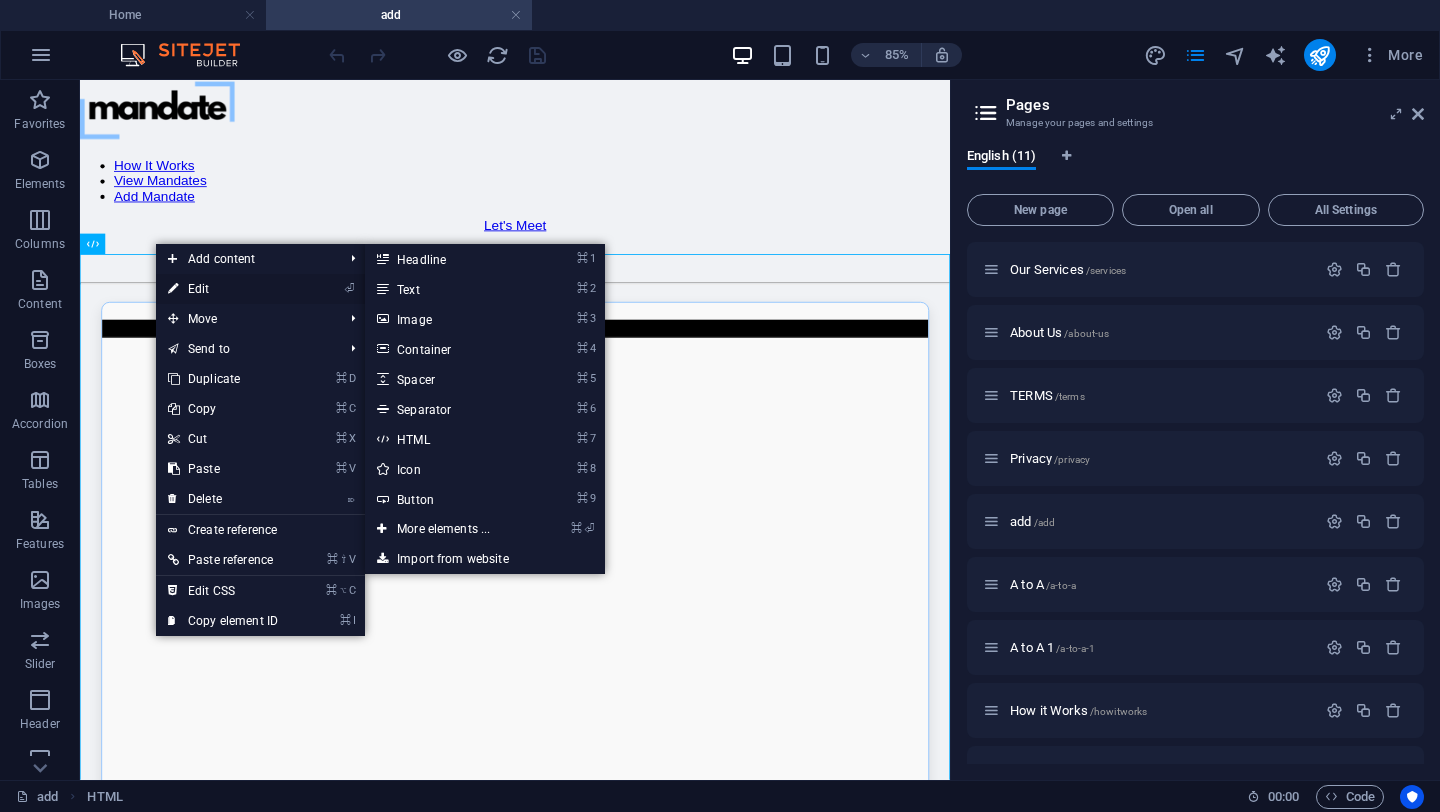 click on "⏎  Edit" at bounding box center [223, 289] 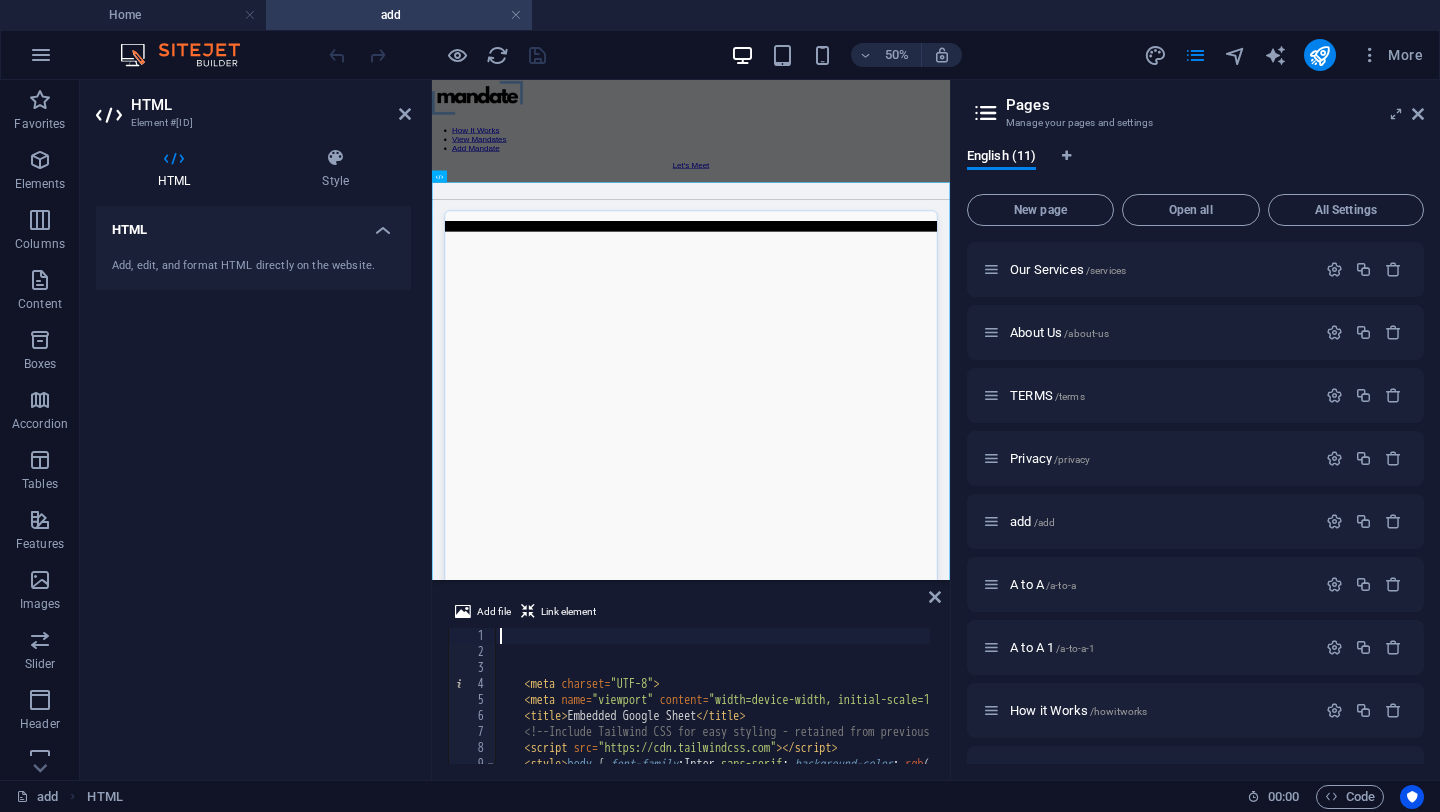 click on "< meta   charset = "UTF-8" >      < meta   name = "viewport"   content = "width=device-width, initial-scale=1.0" >      < title > Embedded Google Sheet </ title >      <!--  Include Tailwind CSS for easy styling - retained from previous version  -->      < script   src = "https://cdn.tailwindcss.com" > </ script >      < style > body   {   font-family :  Inter,  sans-serif ;   background-color :   rgb ( 240 ,  242 ,  245 ) ;   margin :   0 px ;   min-height :   100 vh ;   box-sizing :   border-box ;   }   .sheet-container   {   width :   95 % ;   max-width :   1400 px ;   margin :   20 px   auto ;   border :   1 px   solid   rgb ( 137 ,  193 ,  255 ) ;   border-radius :   10 px ;   box-shadow :   rgba ( 0 ,  0 ,  0 ,  0.1 )  0 px   6 px   15 px ;   overflow :   hidden ;   background-color :   rgb ( 249 ,  249 ,  249 ) ;   }   .sheet-container   iframe   {   display :   block ;   width :   100 % ;   height :   1000 px ;   border :   none ;   }   .sheet-title   {   text-align :   center ;   margin-bottom :" at bounding box center (5072, 710) 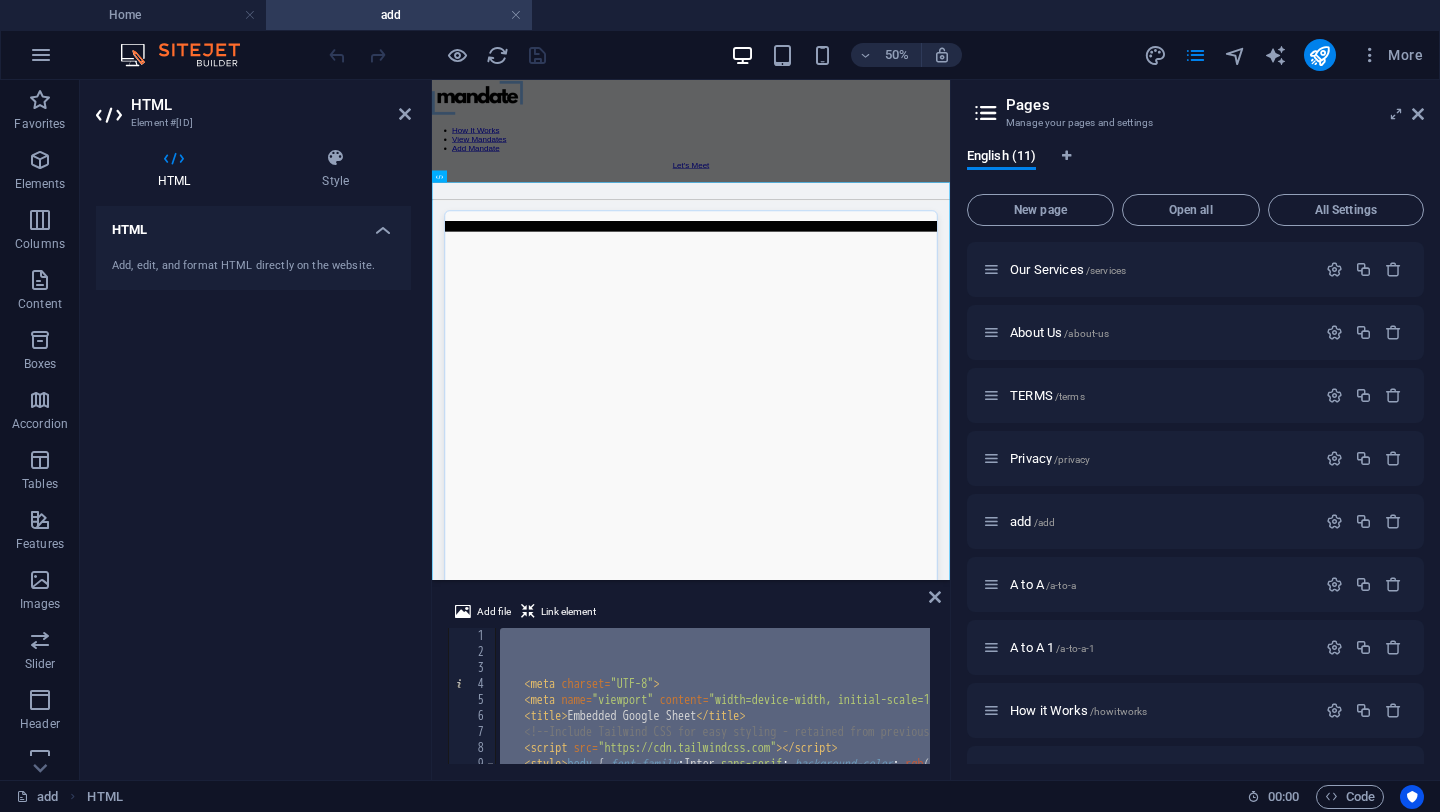 type on "Loading…" 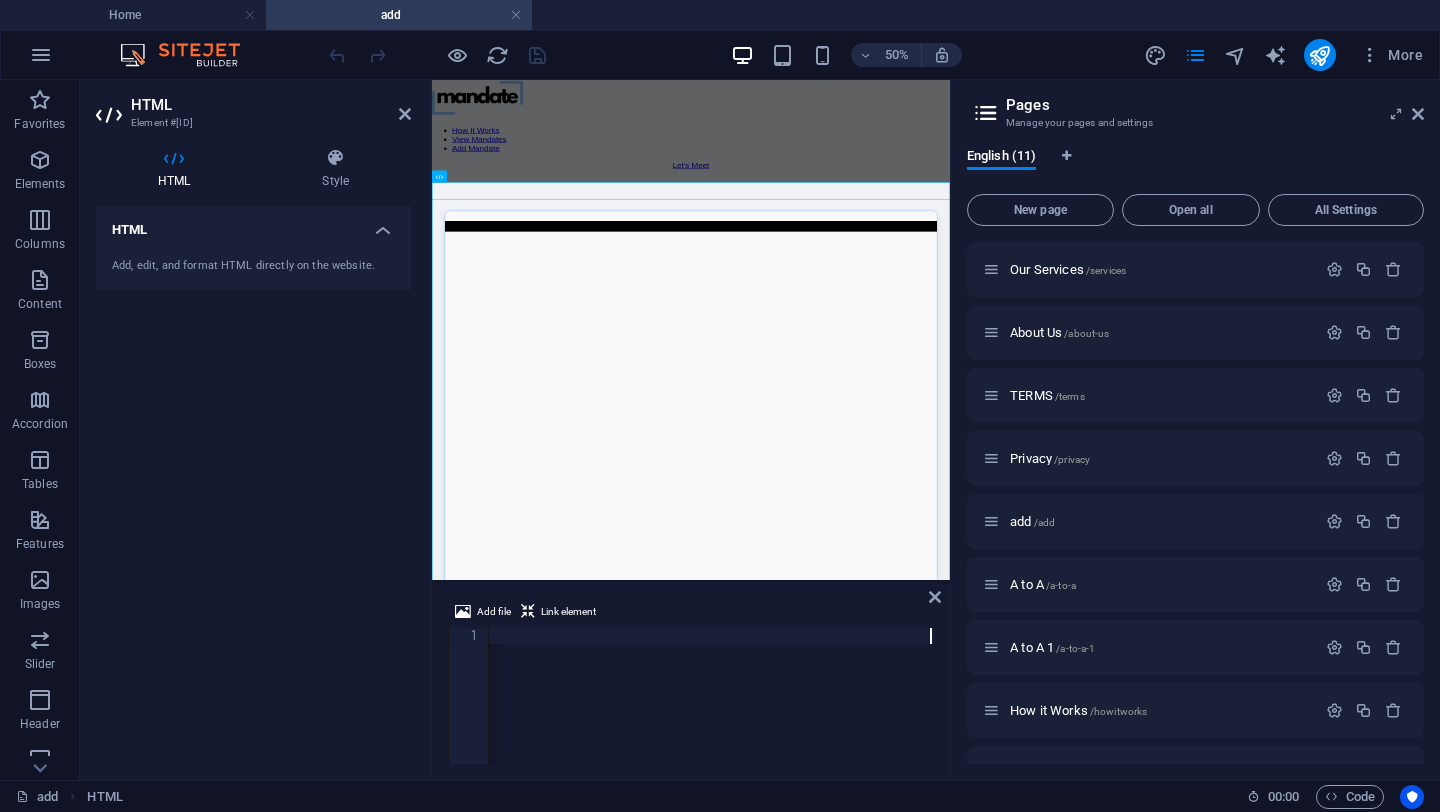 scroll, scrollTop: 0, scrollLeft: 1184, axis: horizontal 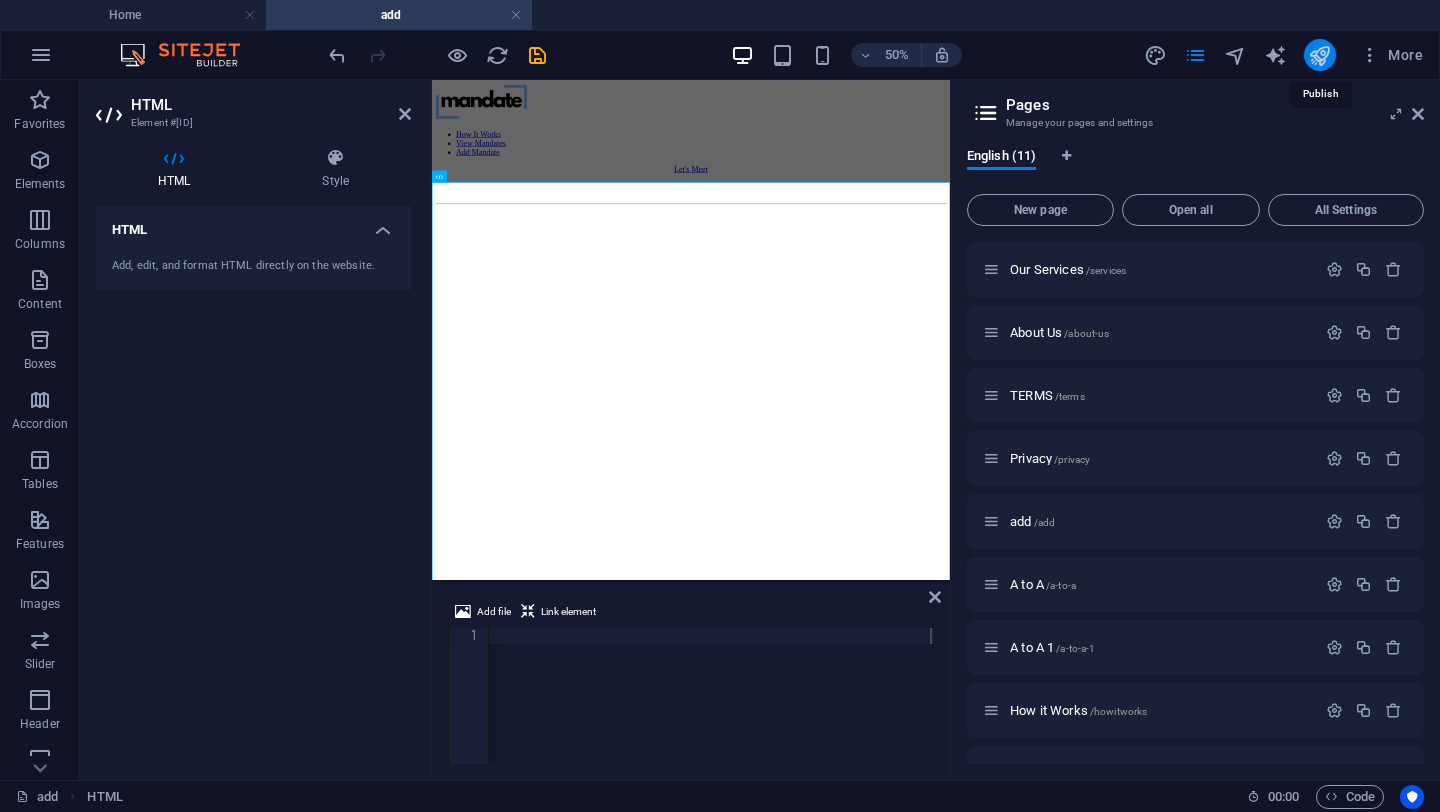 click at bounding box center (1319, 55) 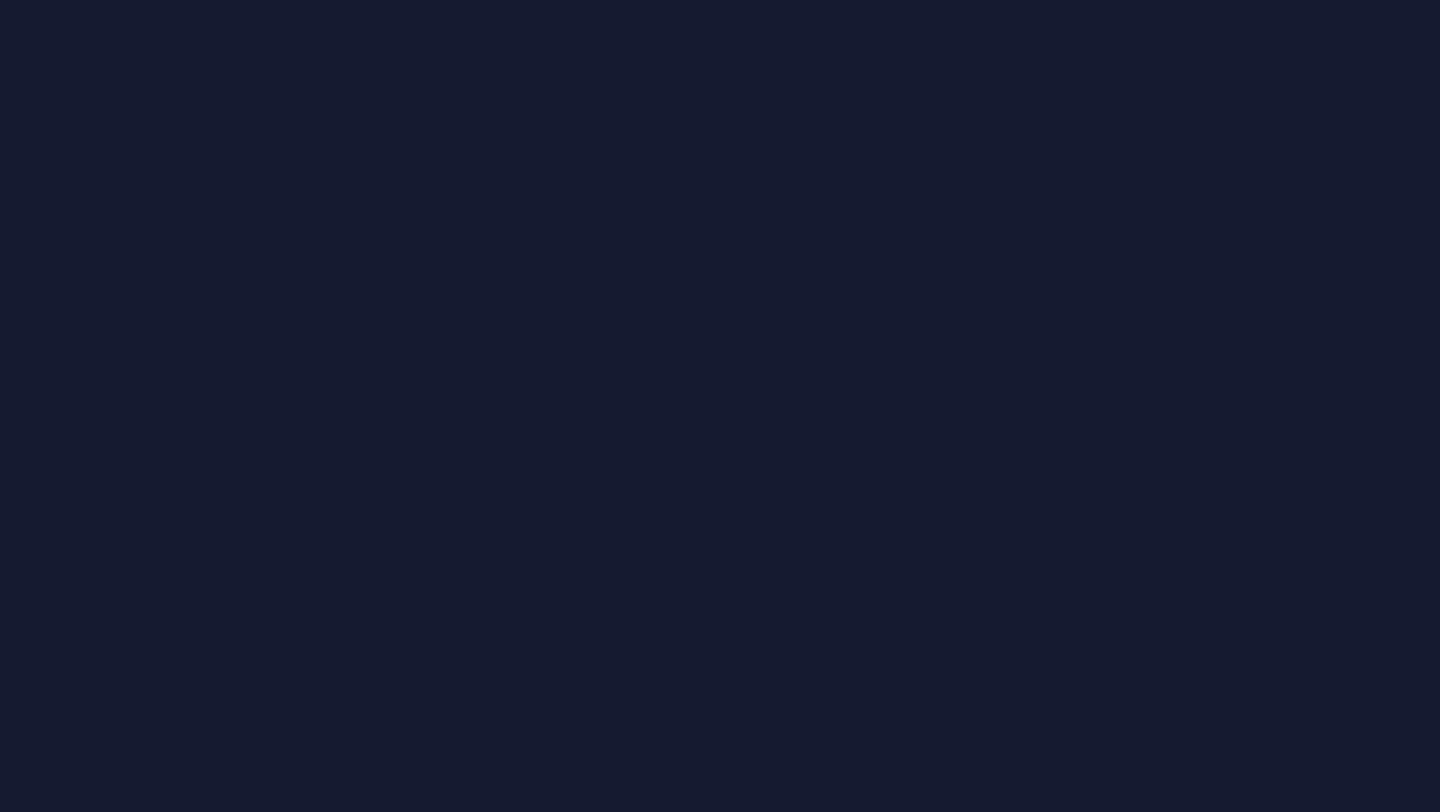 scroll, scrollTop: 0, scrollLeft: 0, axis: both 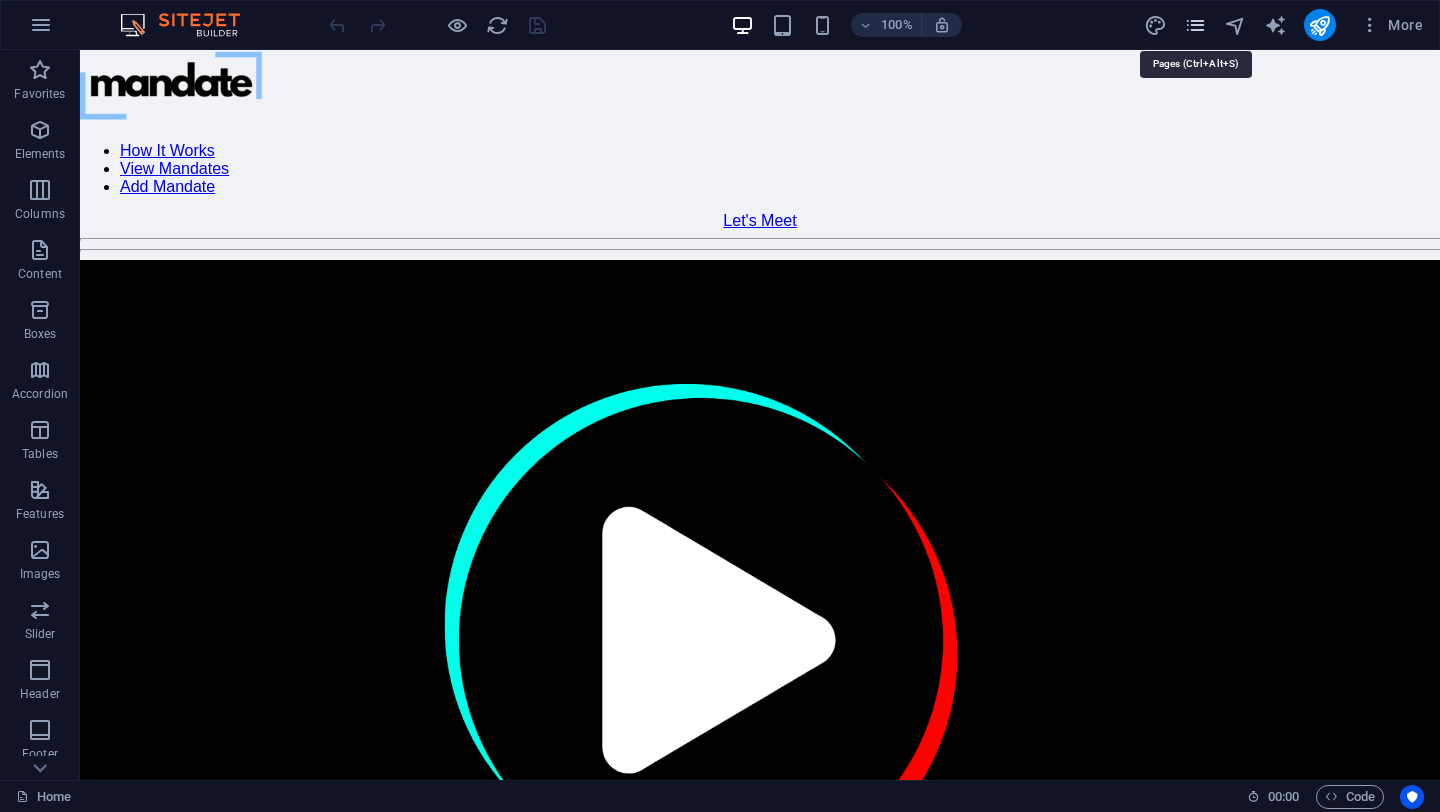 click at bounding box center (1195, 25) 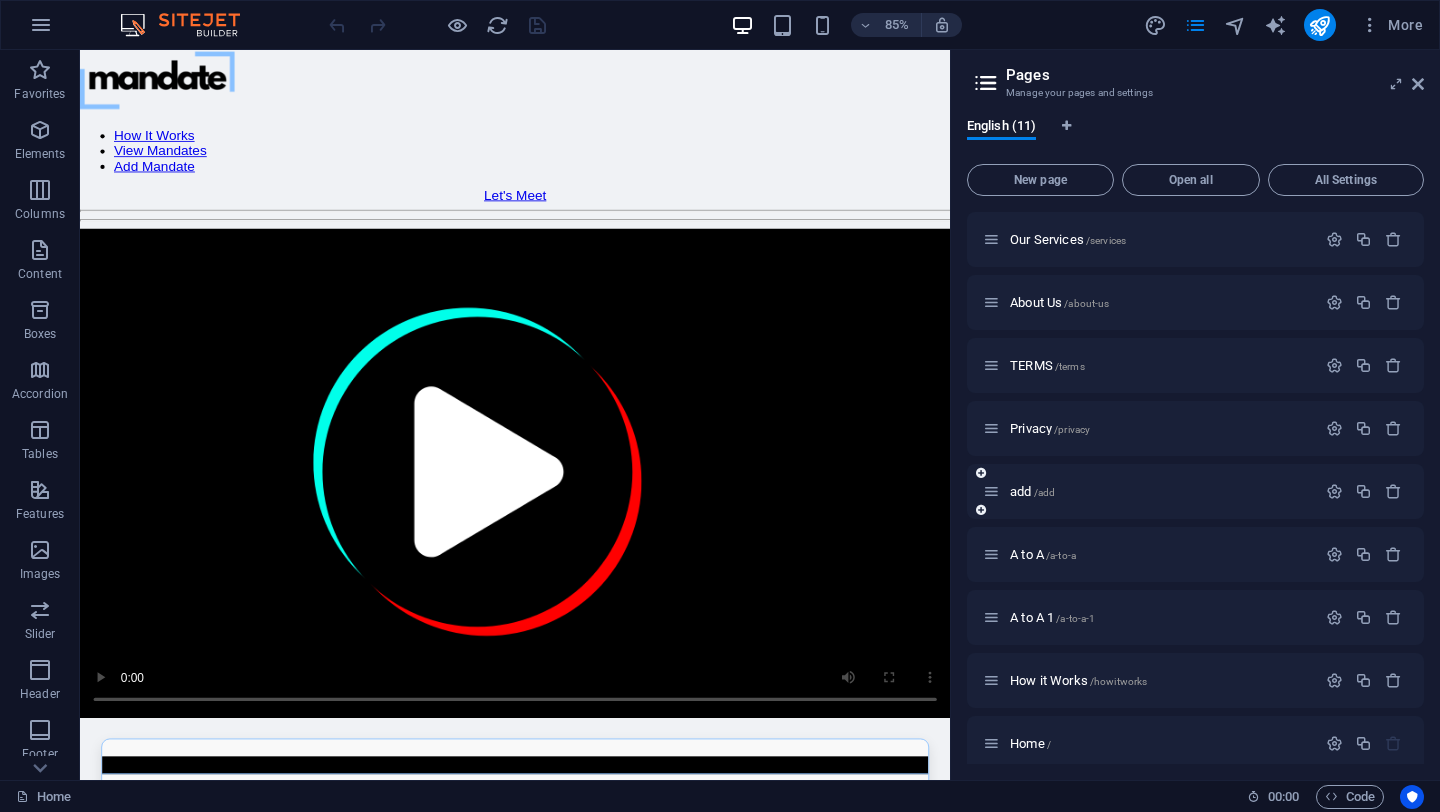 click on "add /add" at bounding box center [1149, 491] 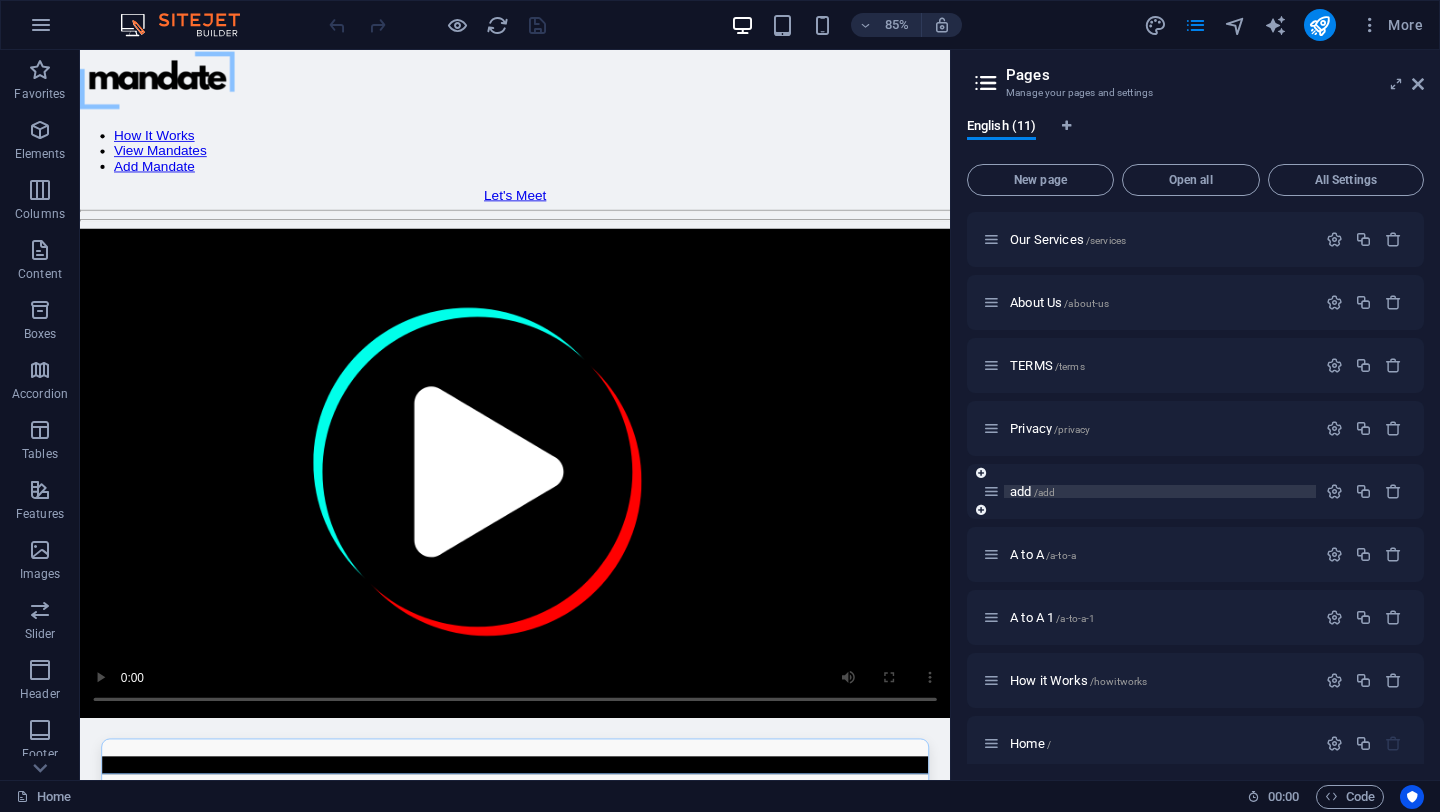 click on "/add" at bounding box center (1045, 492) 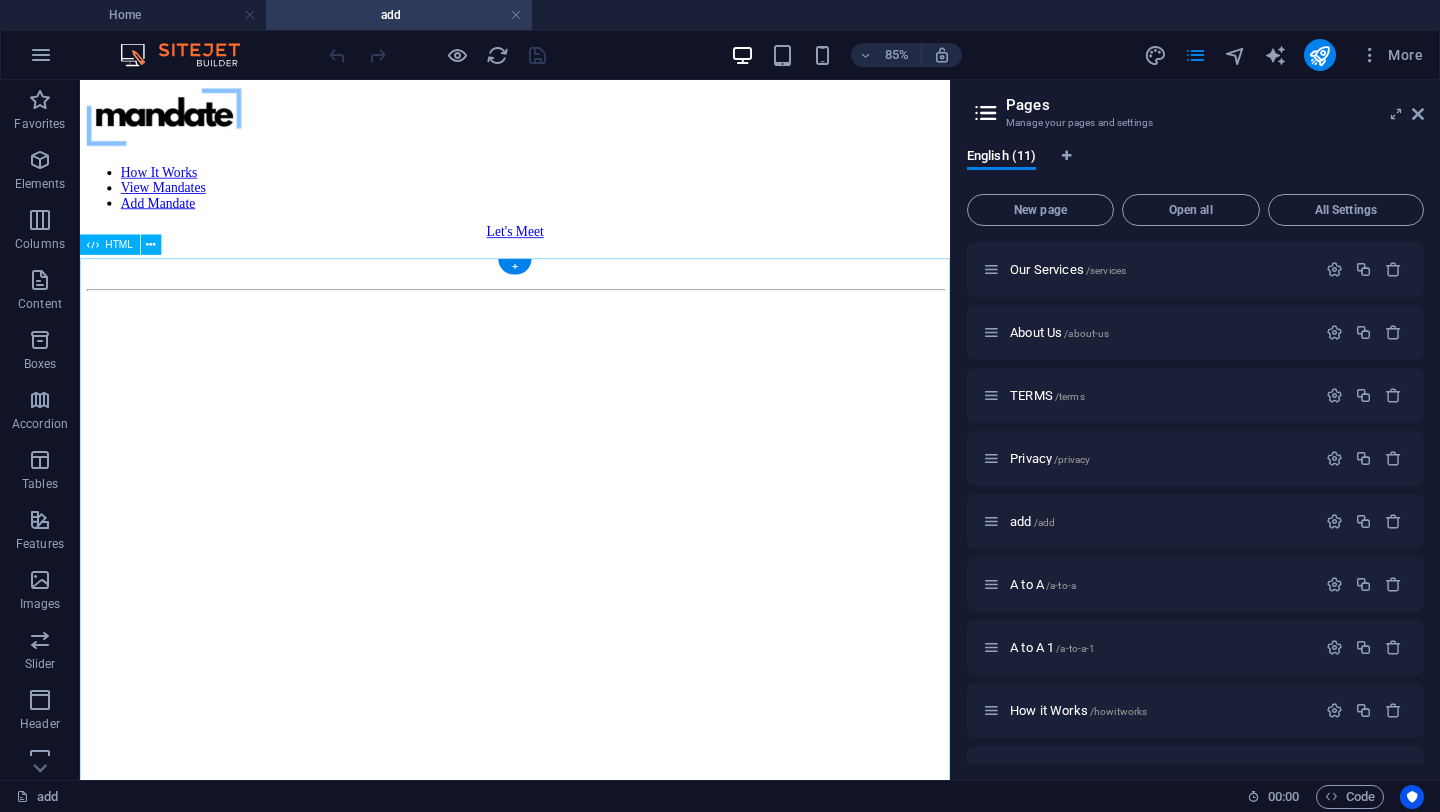 scroll, scrollTop: 0, scrollLeft: 0, axis: both 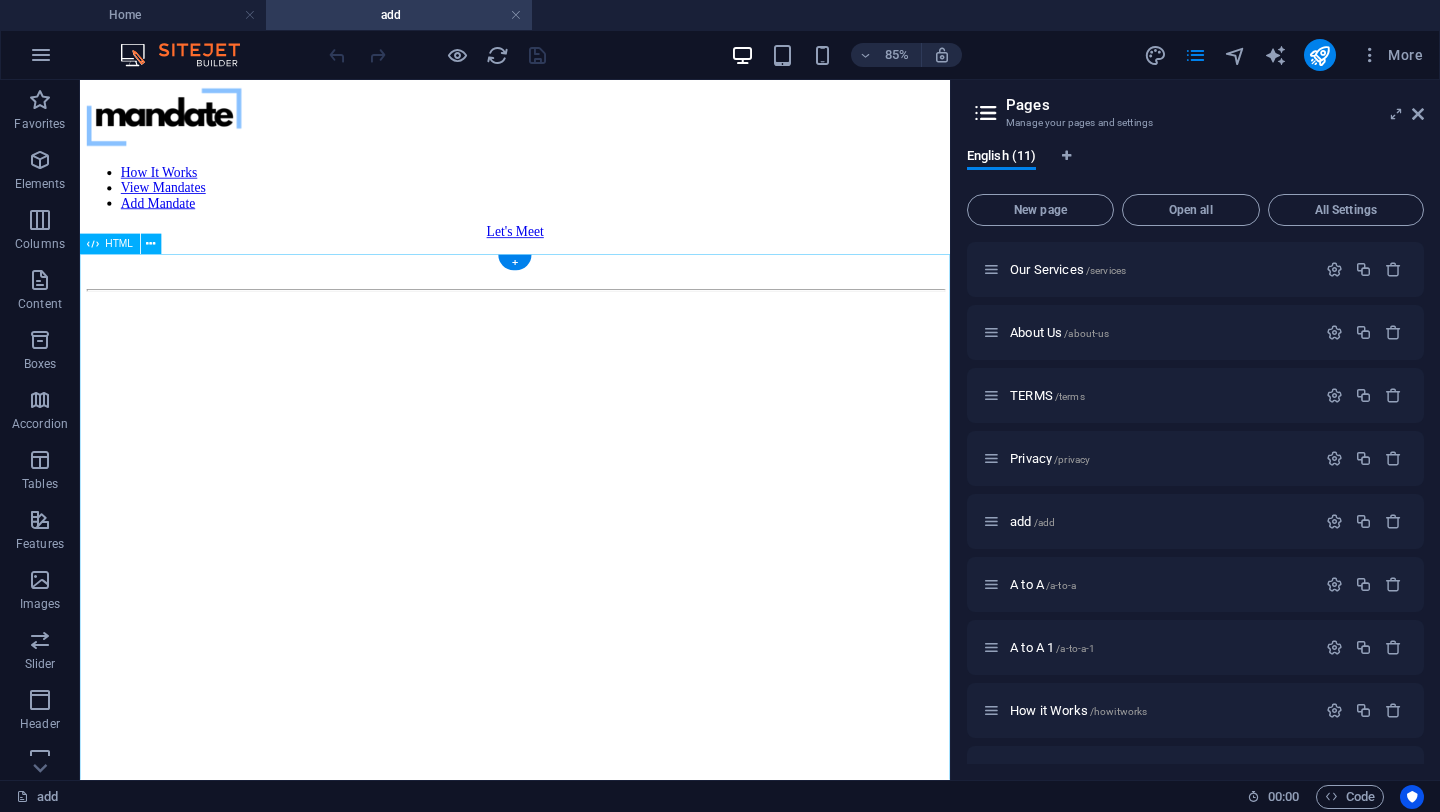 click on "Loading…" at bounding box center [592, 959] 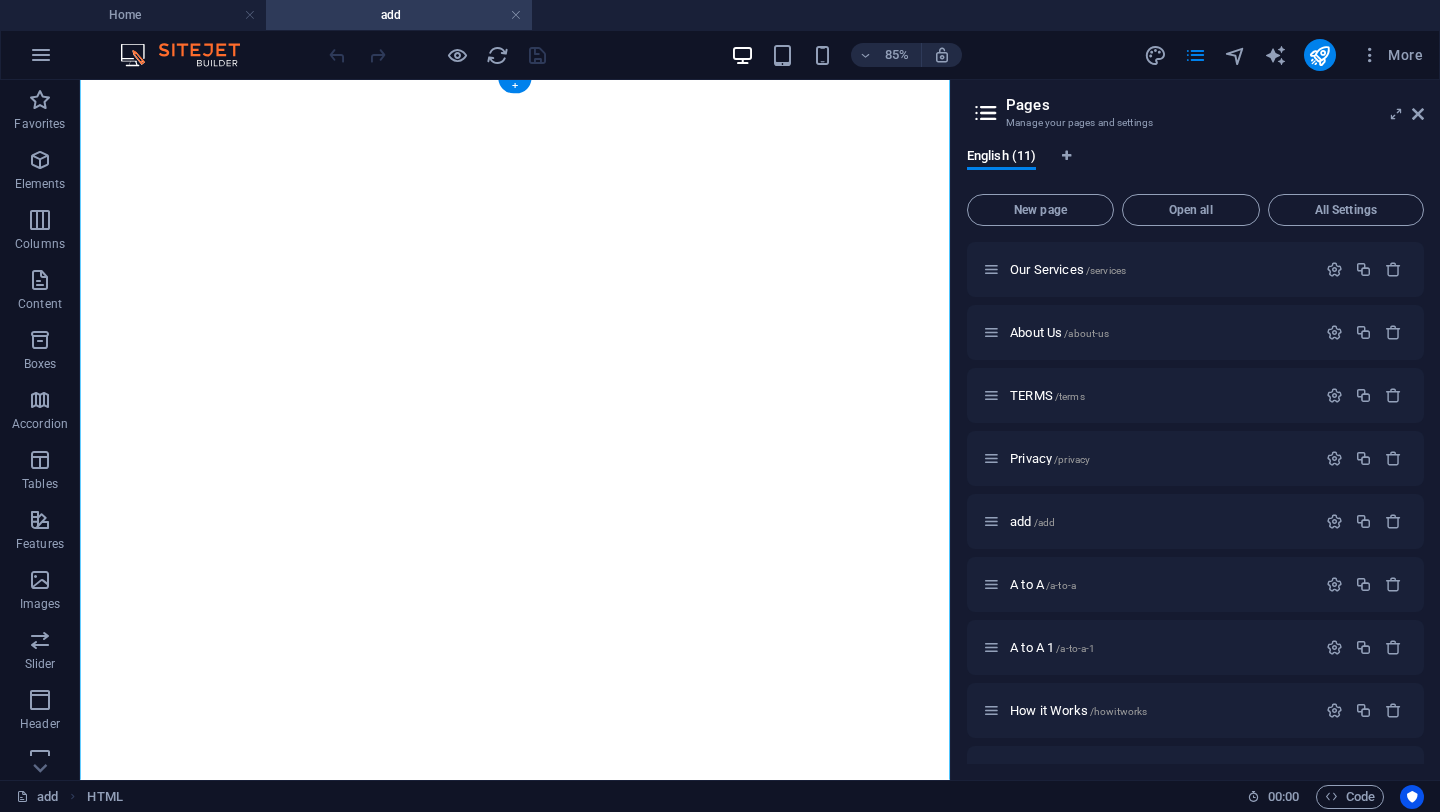 scroll, scrollTop: 333, scrollLeft: 0, axis: vertical 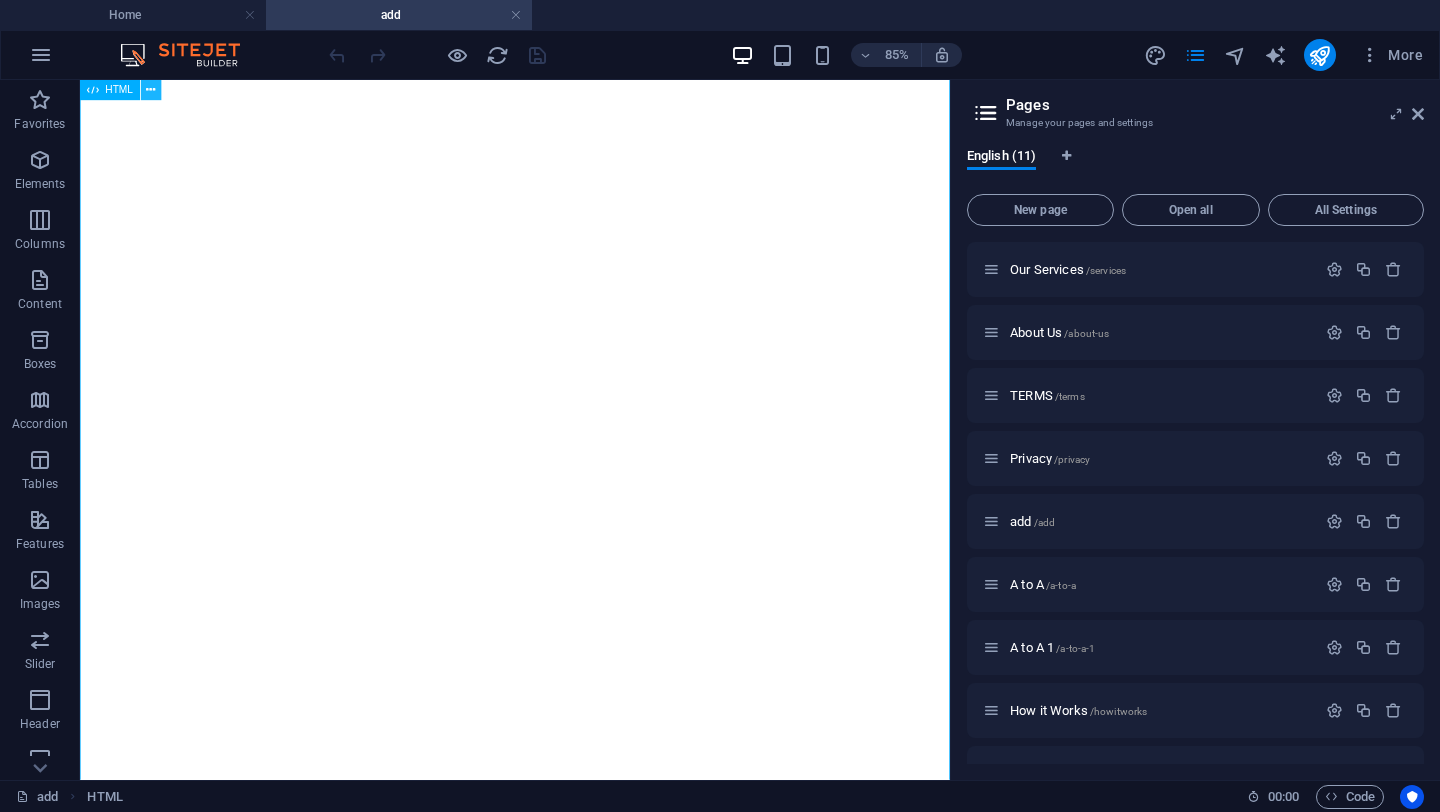 click at bounding box center [150, 90] 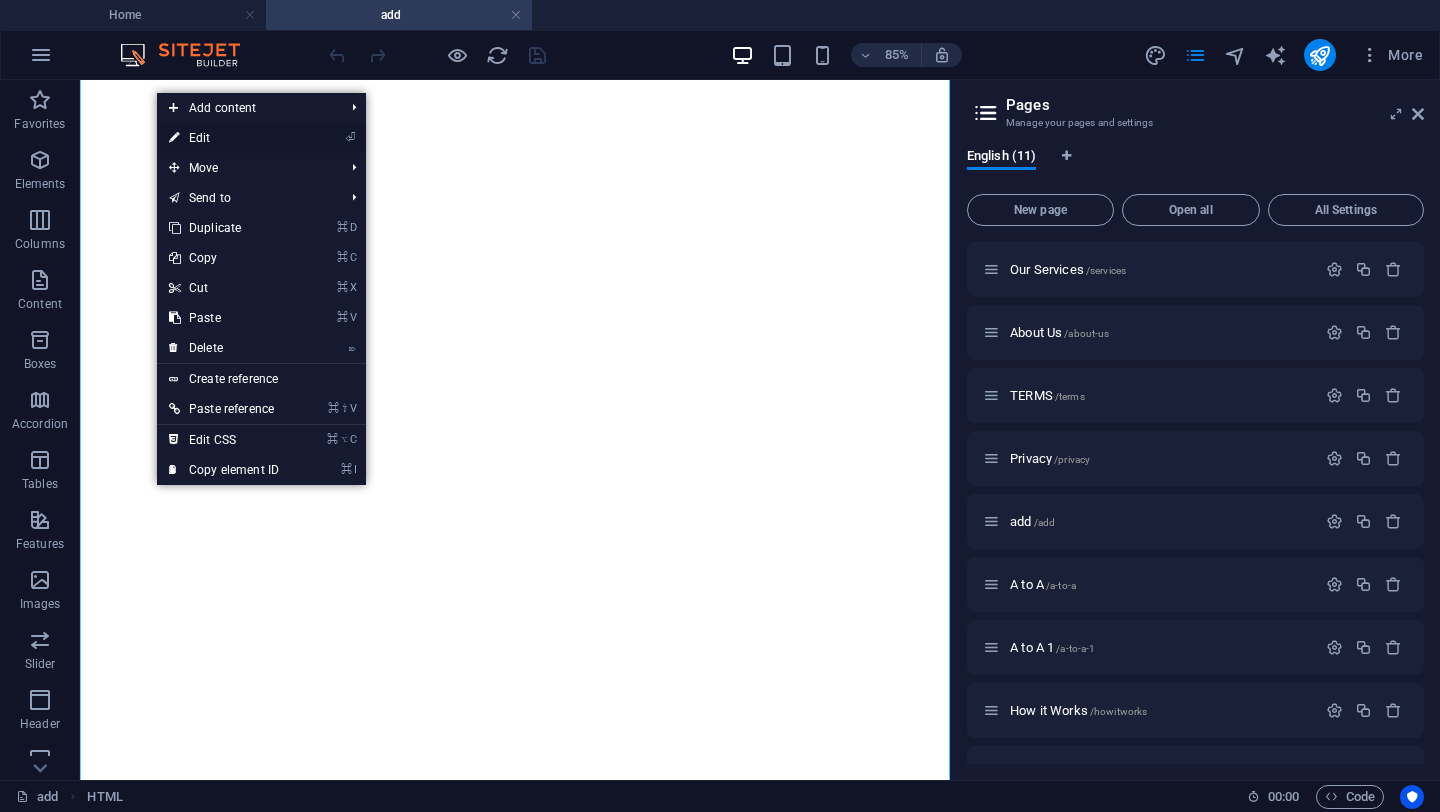 click on "⏎  Edit" at bounding box center (224, 138) 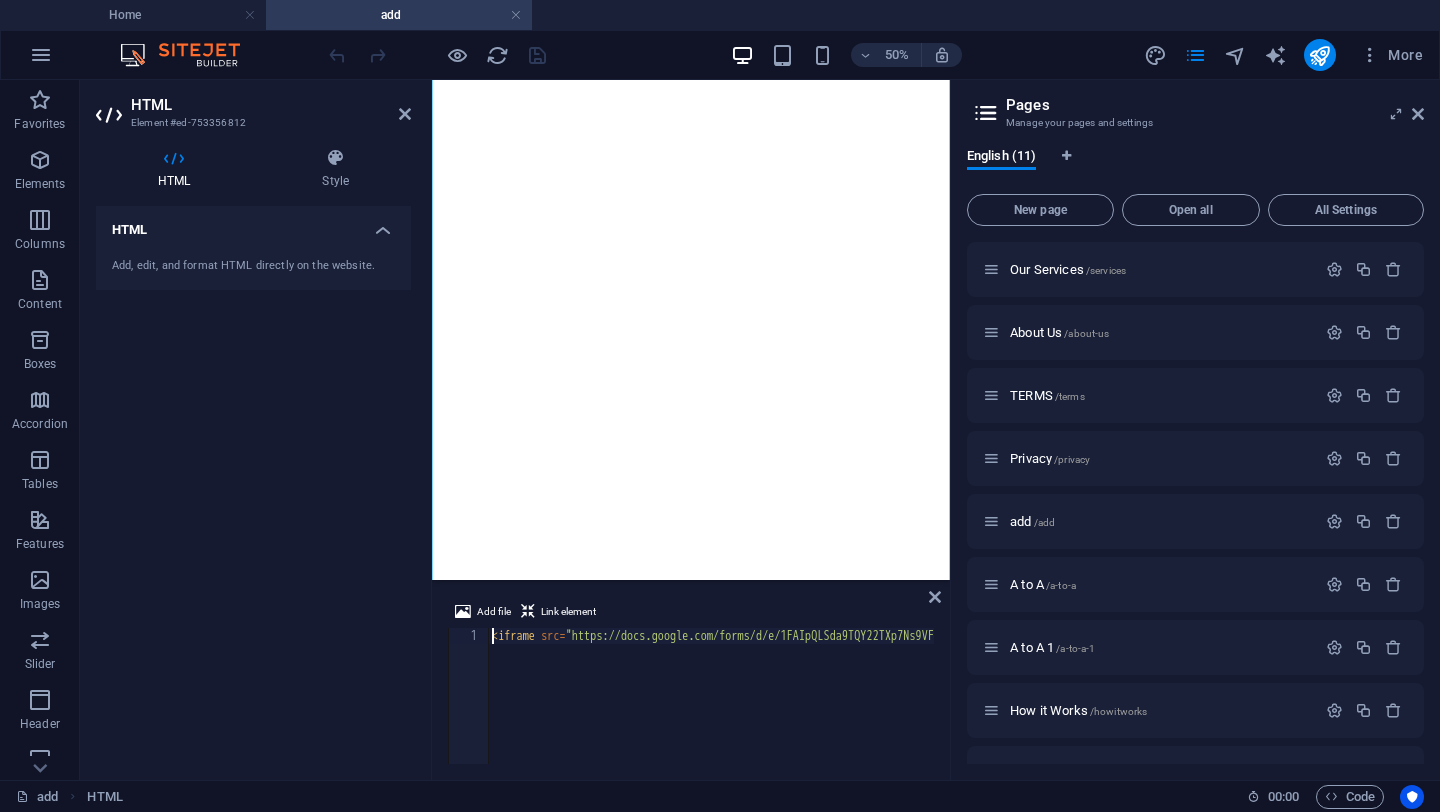 click on "< iframe   src = "https://docs.google.com/forms/d/e/1FAIpQLSda9TQY22TXp7Ns9VFjvsp5BaVDAbFa9IsaeV6k3v_2Ocim-w/viewform?embedded=true"   width = "1080"   height = "1240"   frameborder = "0"   marginheight = "0"   marginwidth = "0" > Loading… </ iframe >" at bounding box center [1303, 710] 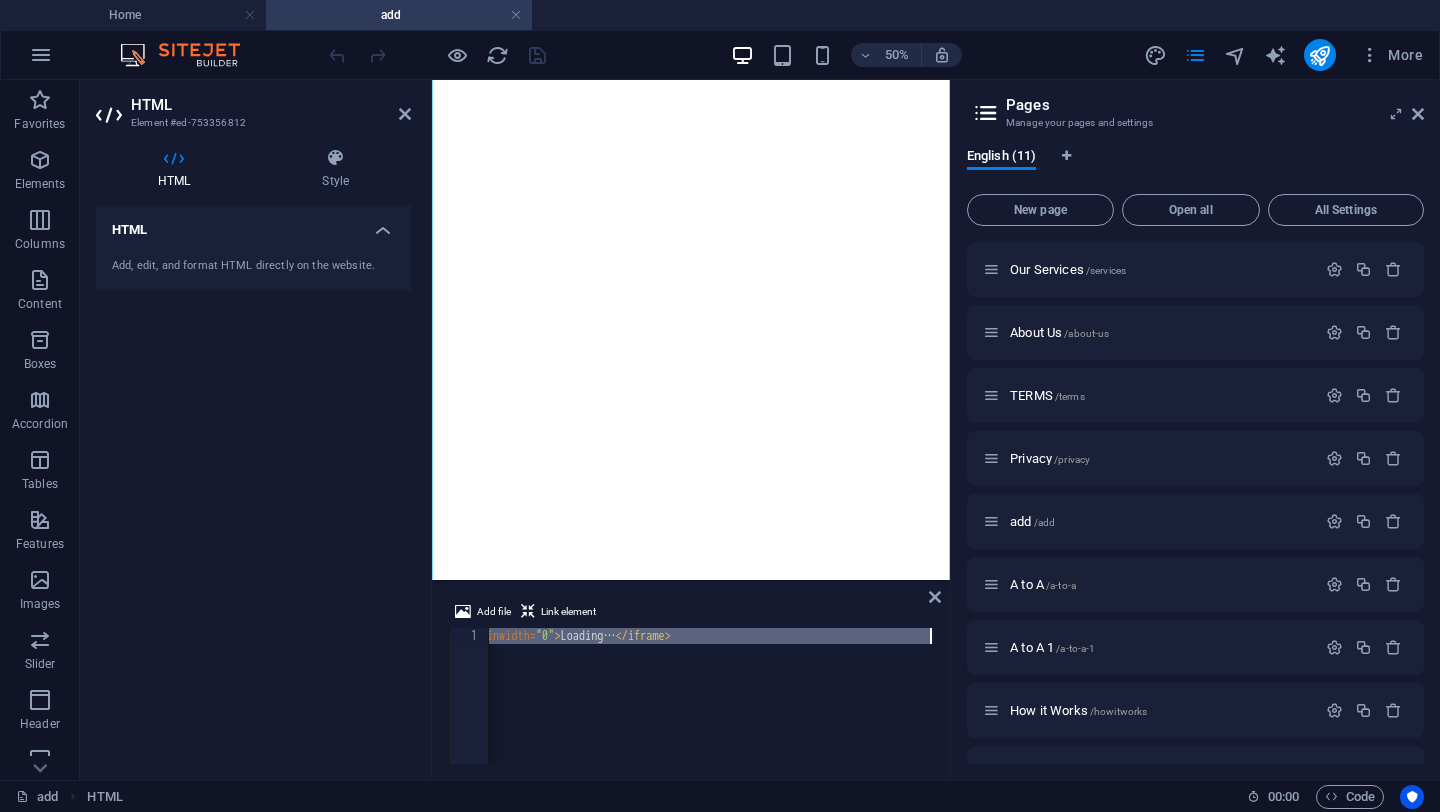 type on "<iframe src="https://docs.google.com/forms/d/e/1FAIpQLSda9TQY22TXp7Ns9VFjvsp5BaVDAbFa9IsaeV6k3v_2Ocim-w/viewform?embedded=true" width="640" height="5896" frameborder="0" marginheight="0" marginwidth="0">Loading…</iframe>" 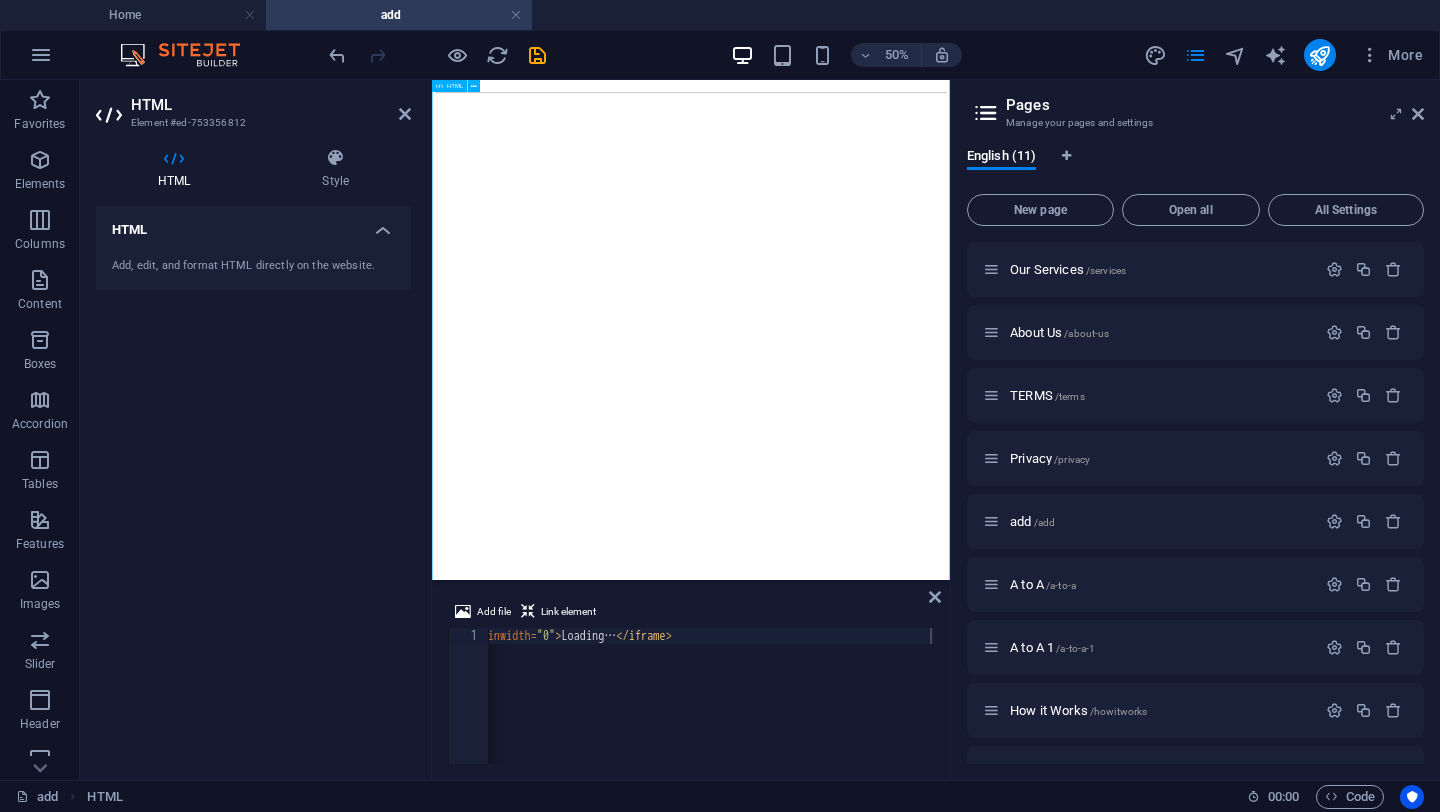 scroll, scrollTop: 116, scrollLeft: 0, axis: vertical 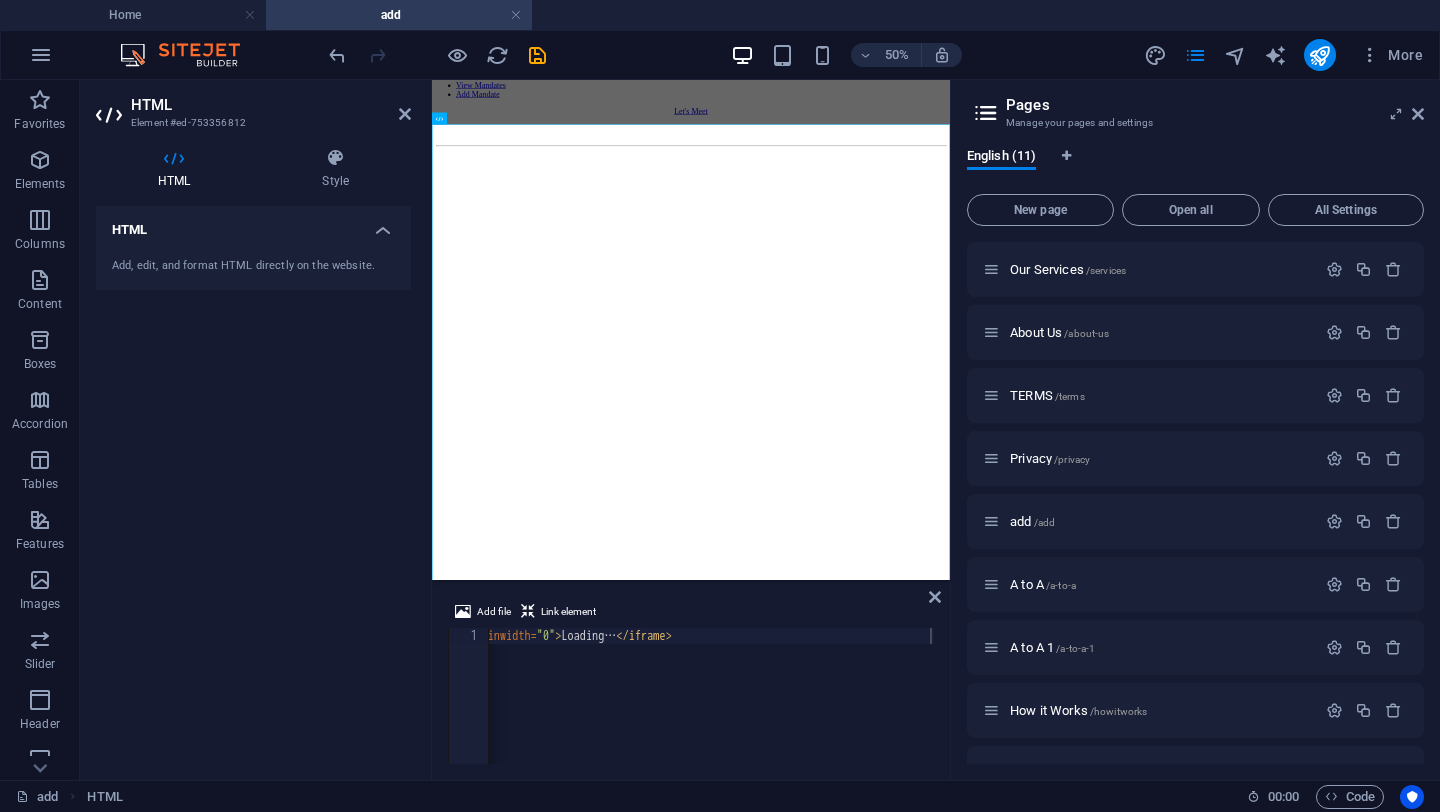 click on "< iframe   src = "https://docs.google.com/forms/d/e/1FAIpQLSda9TQY22TXp7Ns9VFjvsp5BaVDAbFa9IsaeV6k3v_2Ocim-w/viewform?embedded=true"   width = "640"   height = "5896"   frameborder = "0"   marginheight = "0"   marginwidth = "0" > Loading… </ iframe >" at bounding box center (122, 710) 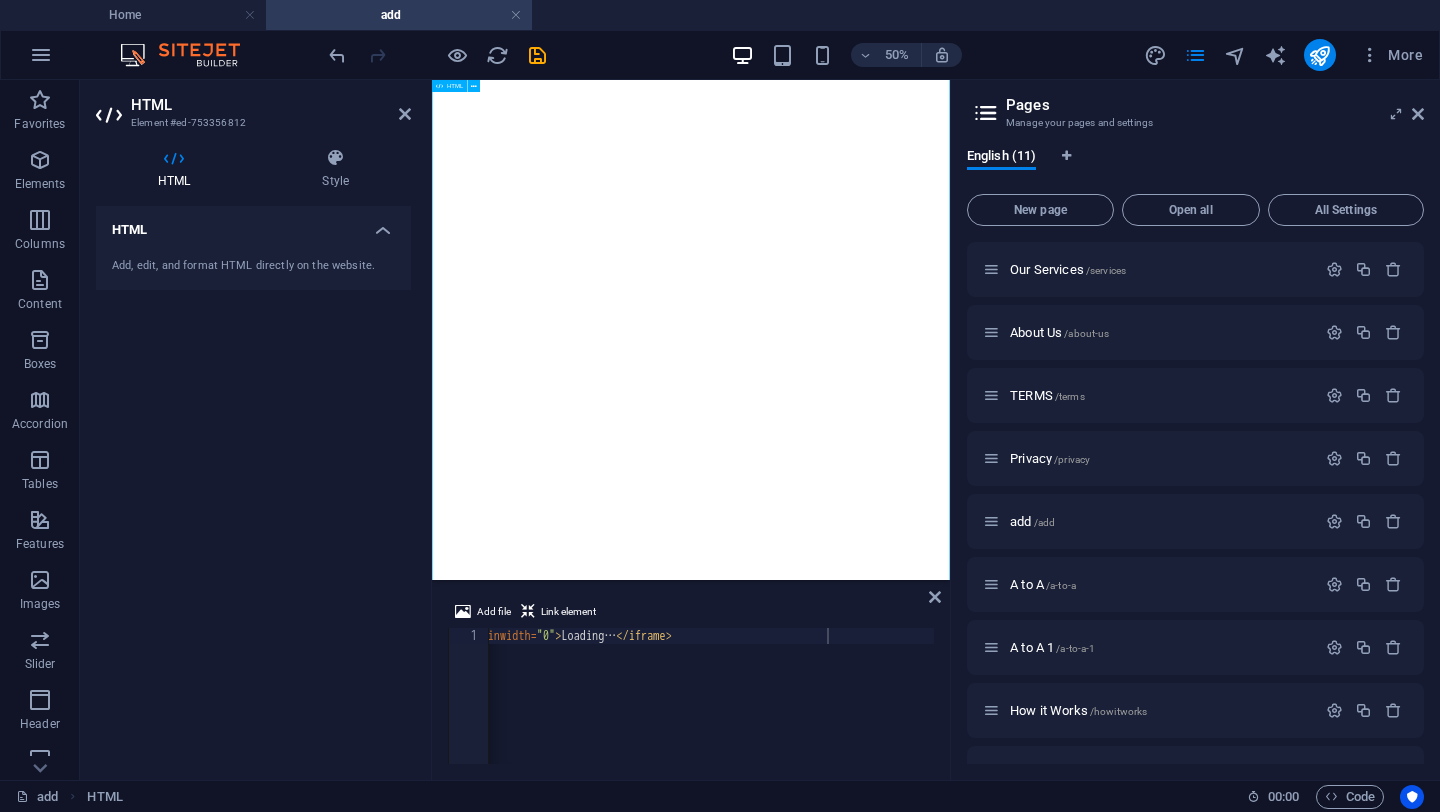 scroll, scrollTop: 1071, scrollLeft: 0, axis: vertical 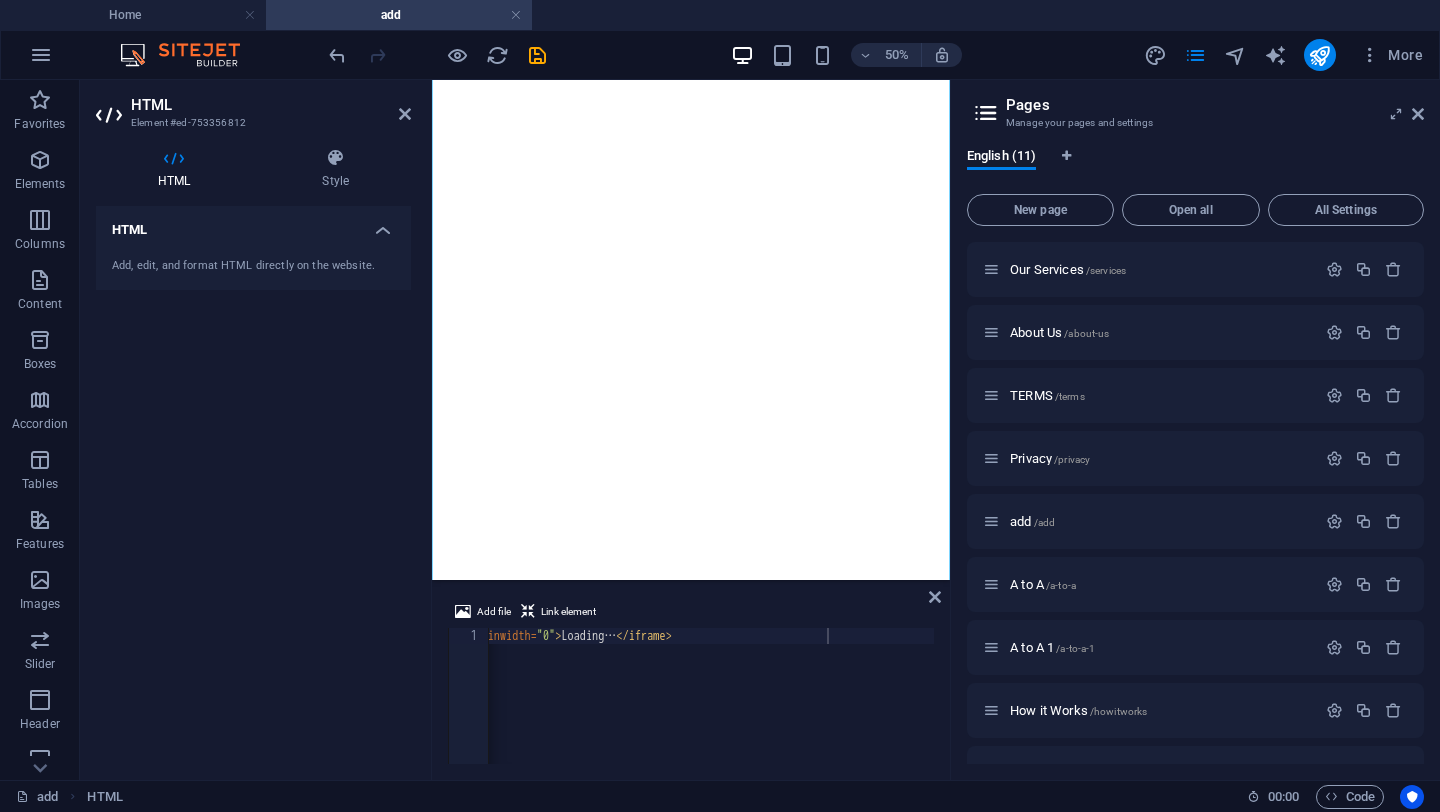 click on "< iframe   src = "https://docs.google.com/forms/d/e/1FAIpQLSda9TQY22TXp7Ns9VFjvsp5BaVDAbFa9IsaeV6k3v_2Ocim-w/viewform?embedded=true"   width = "640"   height = "5896"   frameborder = "0"   marginheight = "0"   marginwidth = "0" > Loading… </ iframe >" at bounding box center (122, 710) 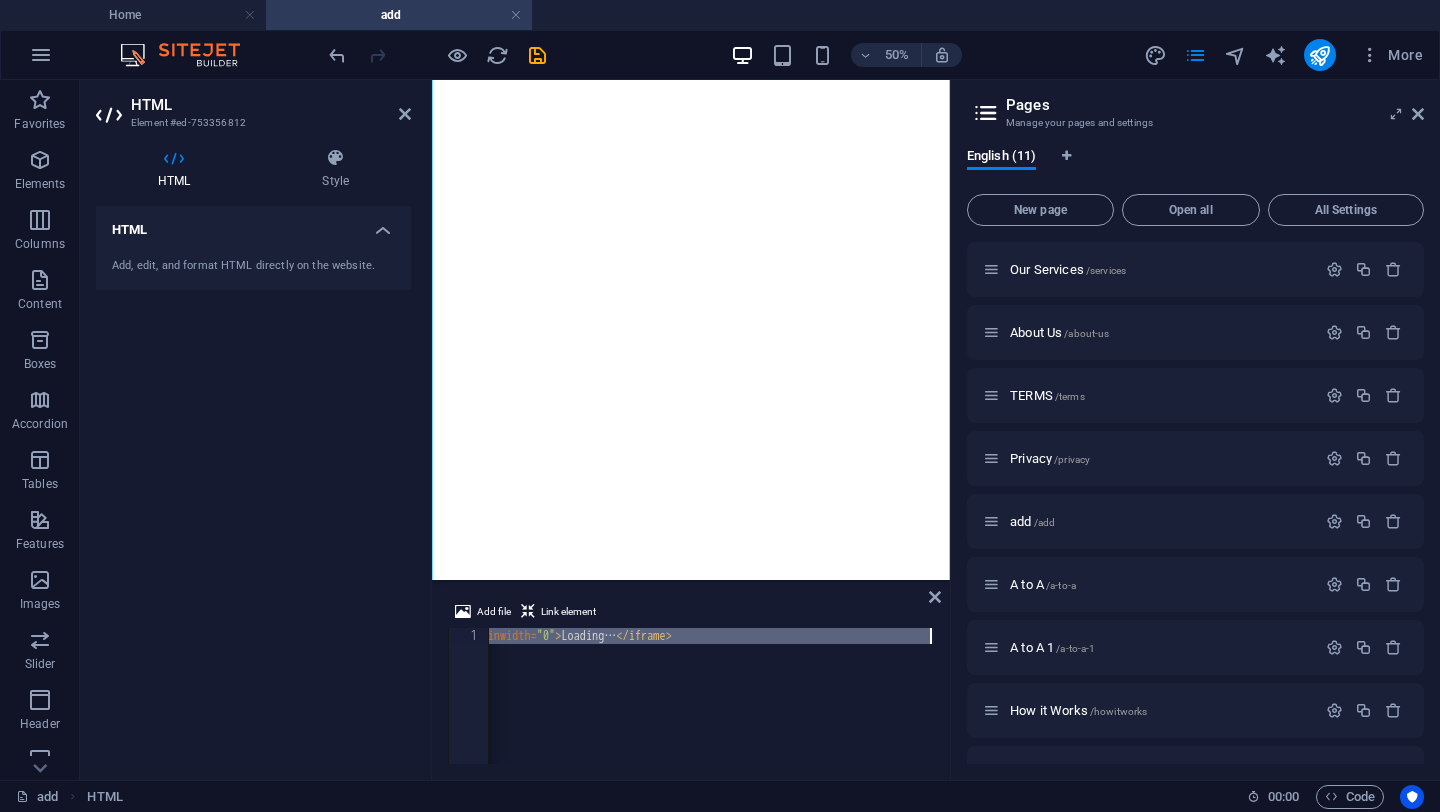 paste 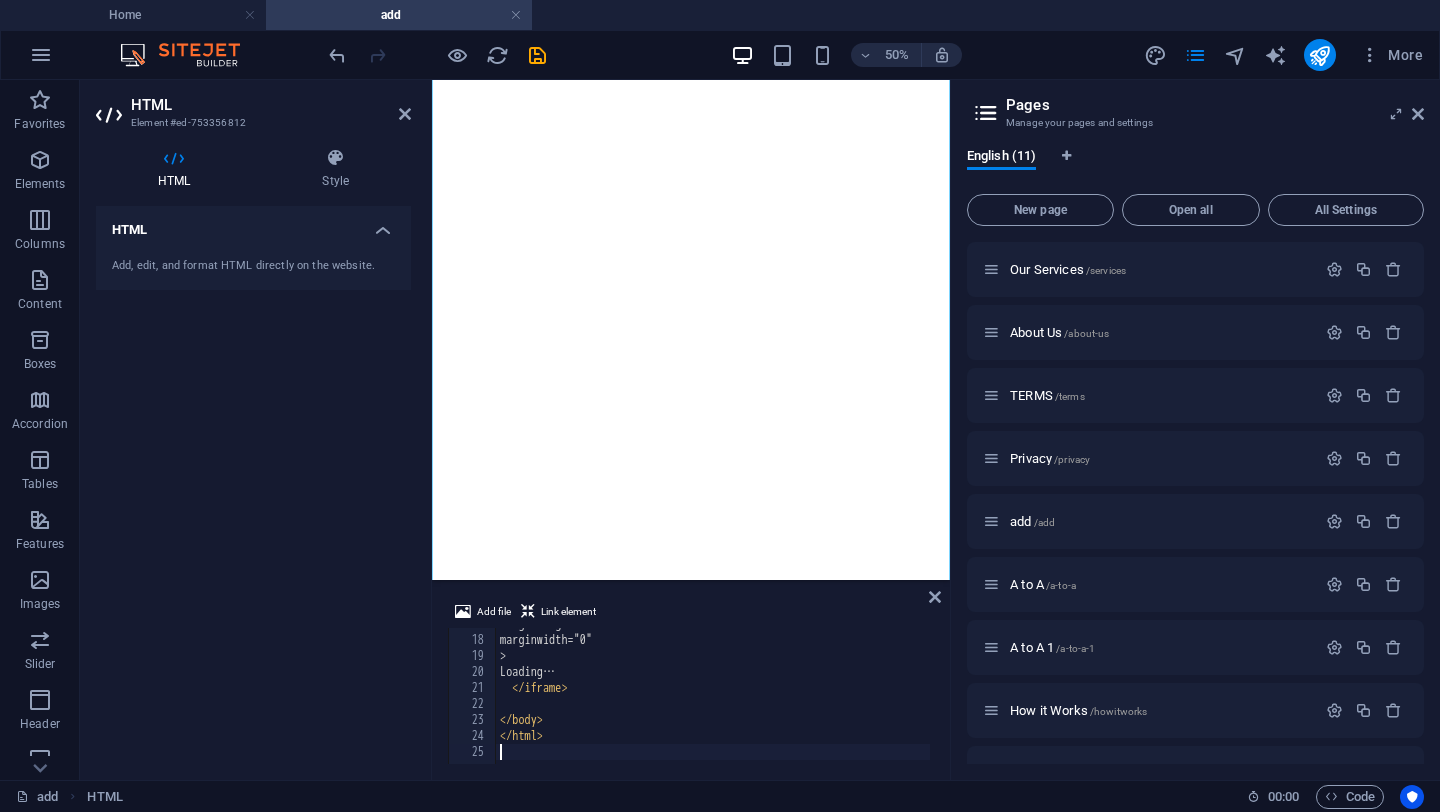 scroll, scrollTop: 268, scrollLeft: 0, axis: vertical 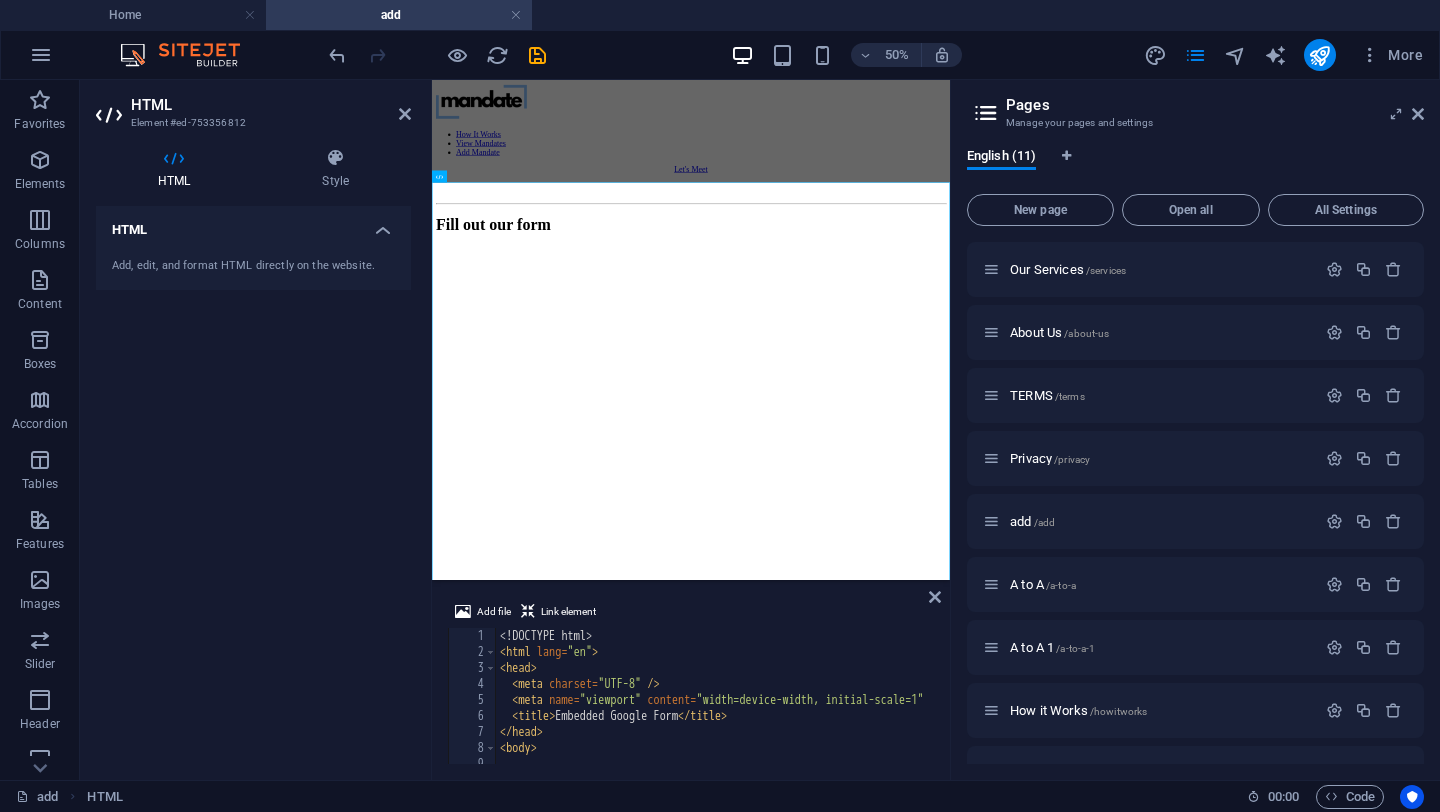 click on "<! DOCTYPE   html > < html   lang = "en" > < head >    < meta   charset = "UTF-8"   />    < meta   name = "viewport"   content = "width=device-width, initial-scale=1"   />    < title > Embedded Google Form </ title > </ head > < body >    < h1 > Fill out our form </ h1 >" at bounding box center [951, 710] 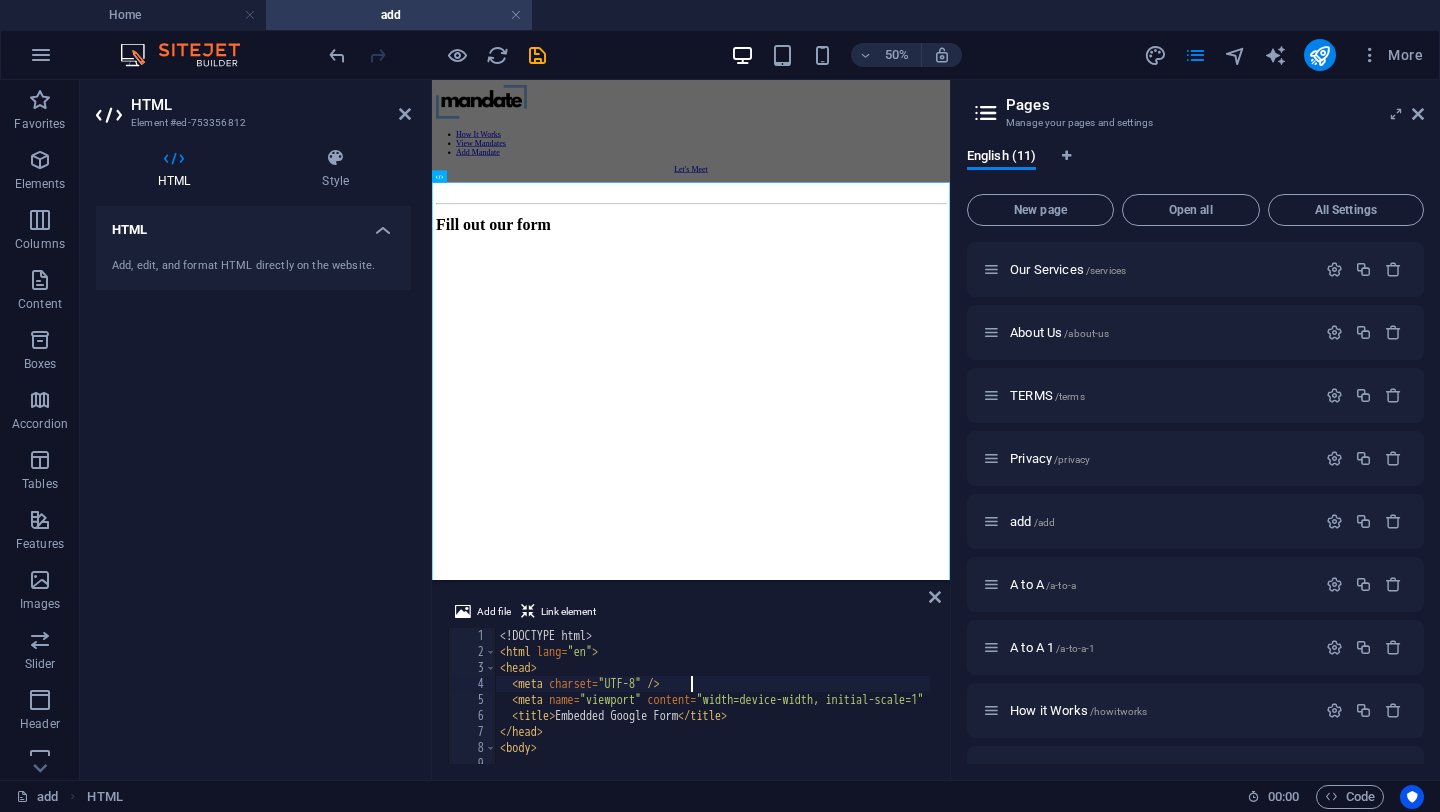 type on "</html>" 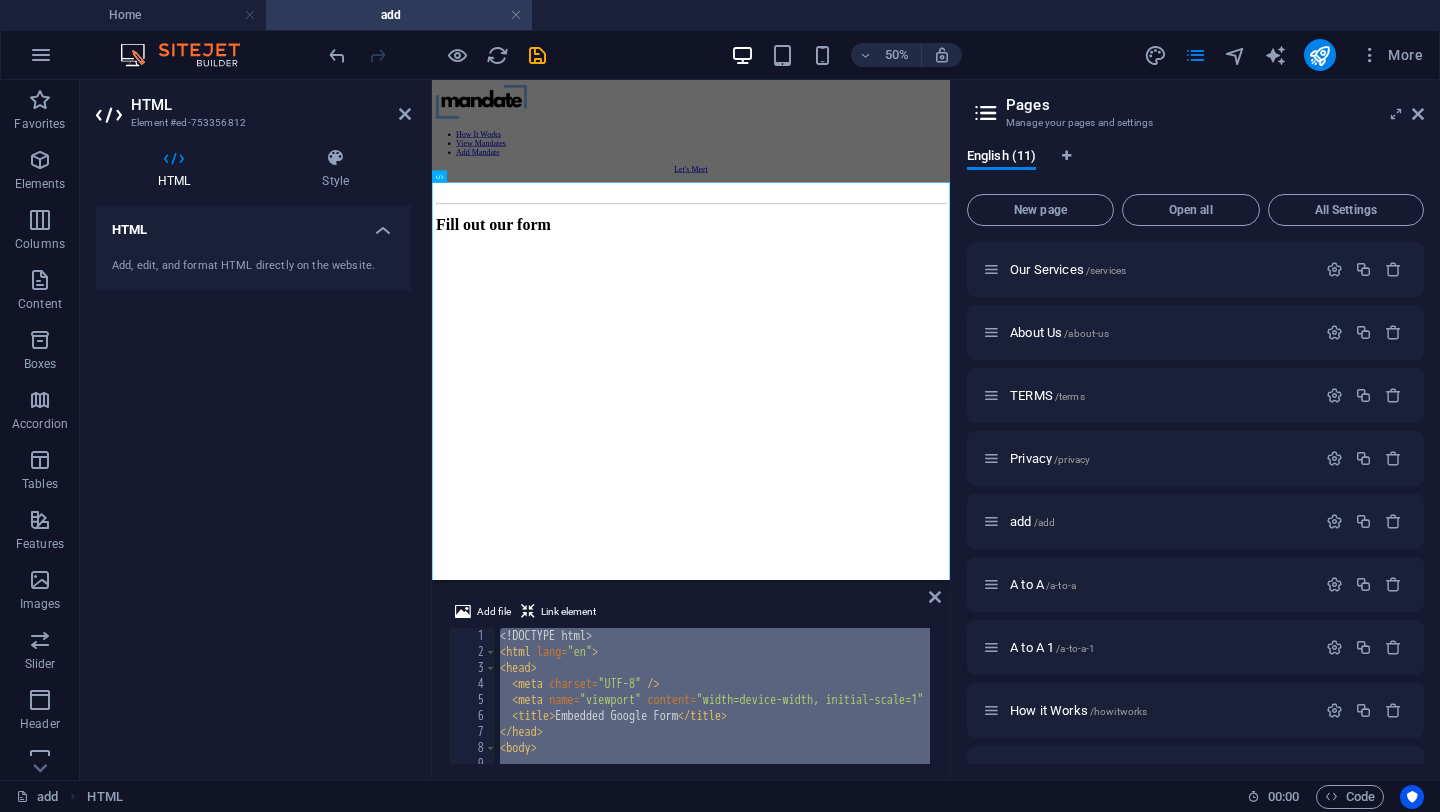 paste 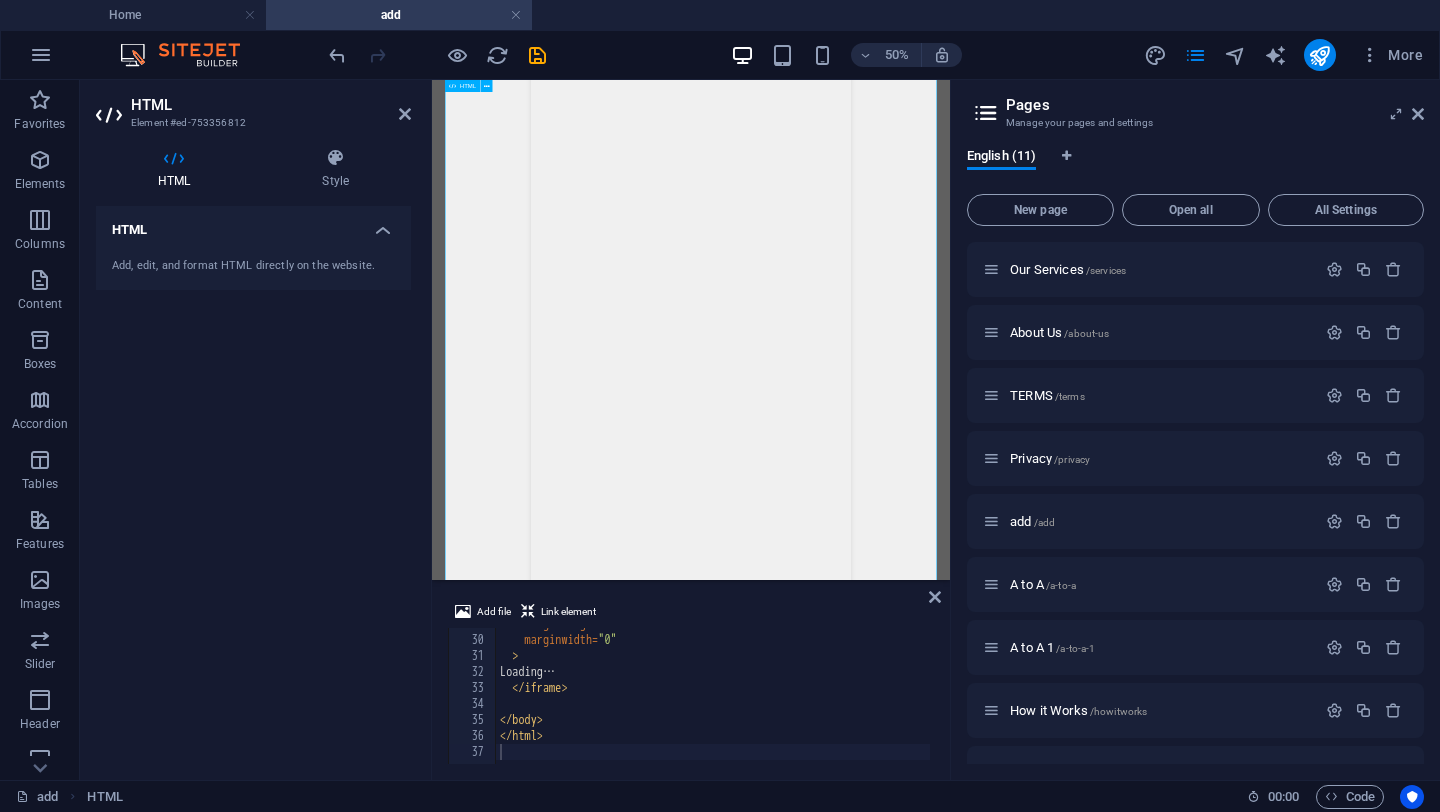 scroll, scrollTop: 778, scrollLeft: 0, axis: vertical 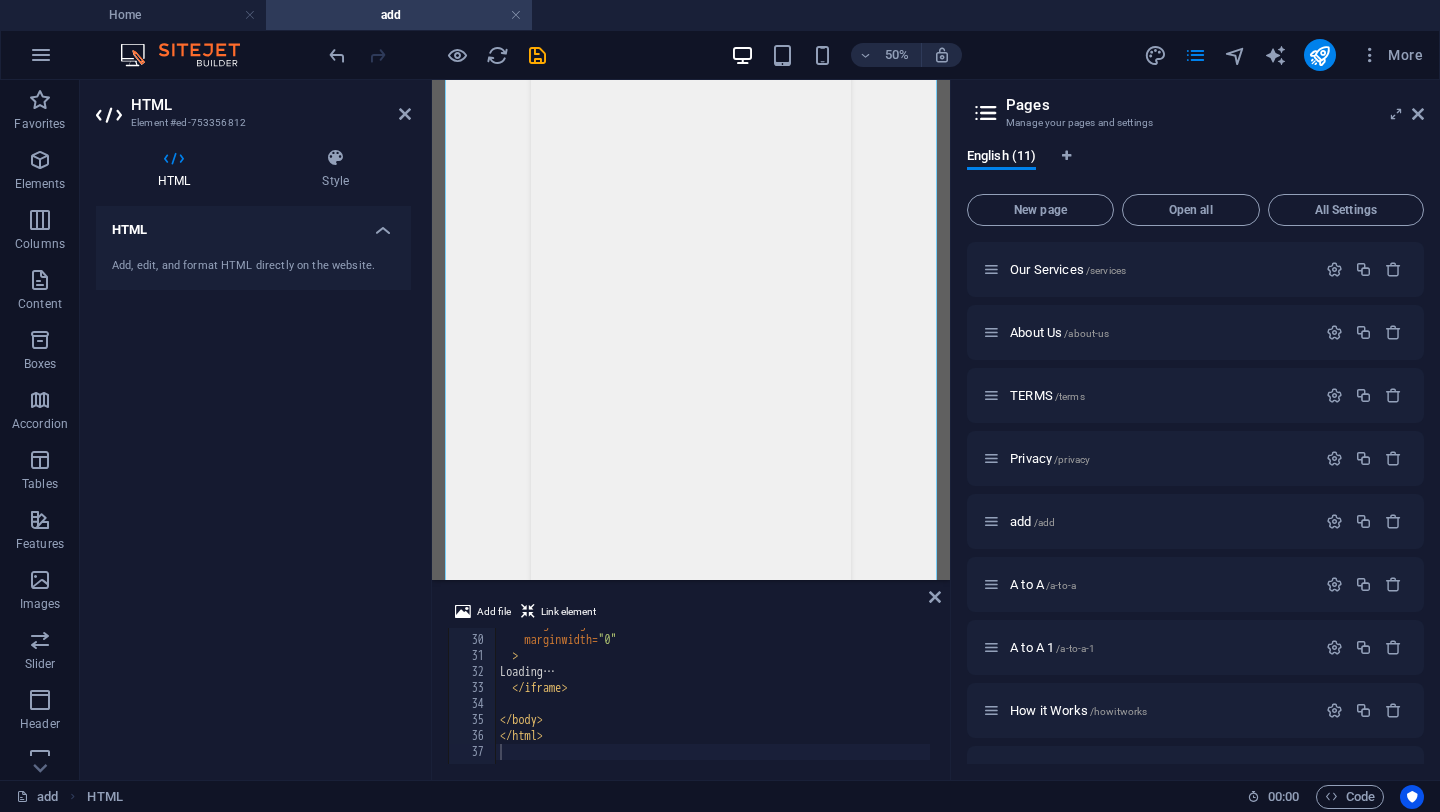 click on "marginheight = "0"      marginwidth = "0"    >     Loading…    </ iframe > </ body > </ html >" at bounding box center [951, 698] 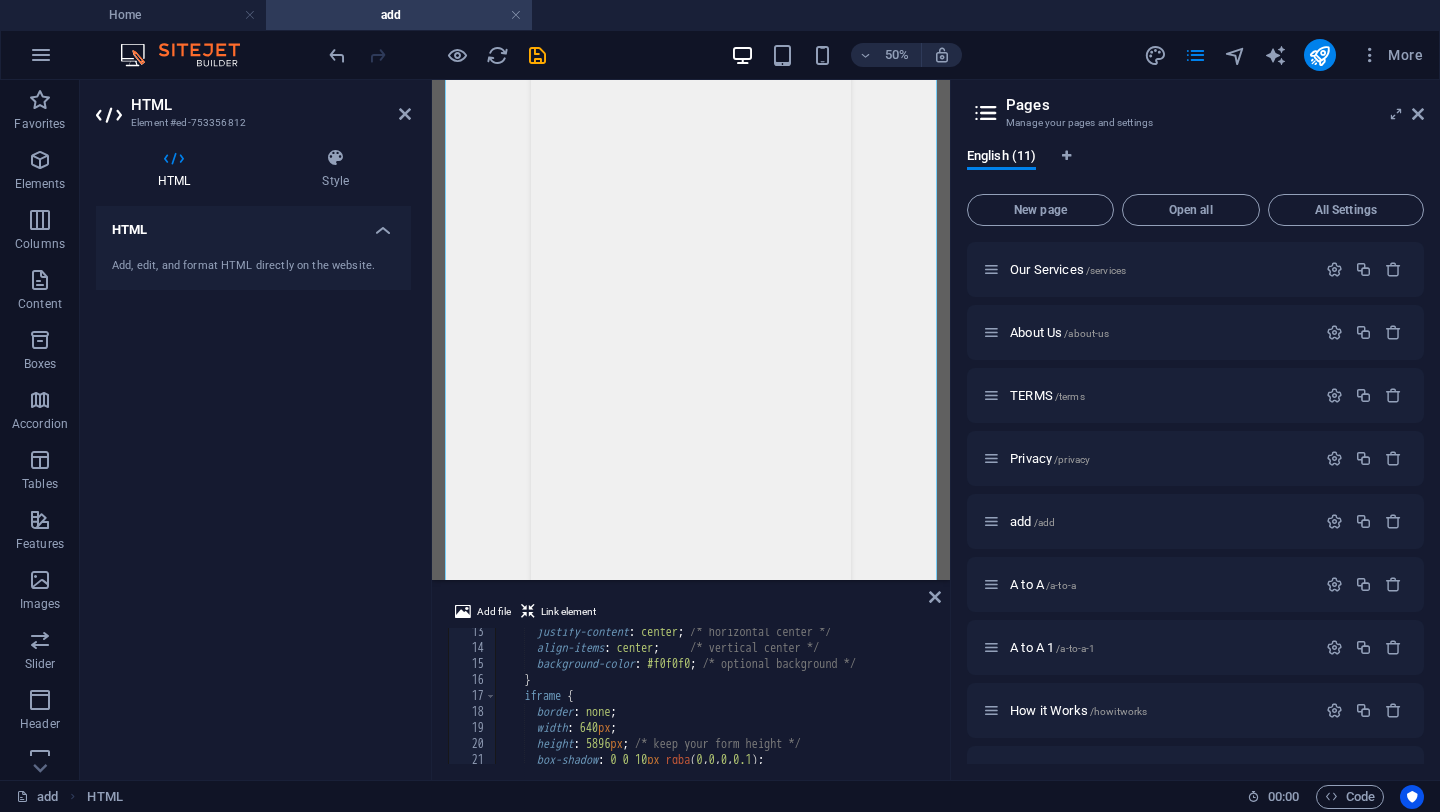 scroll, scrollTop: 0, scrollLeft: 0, axis: both 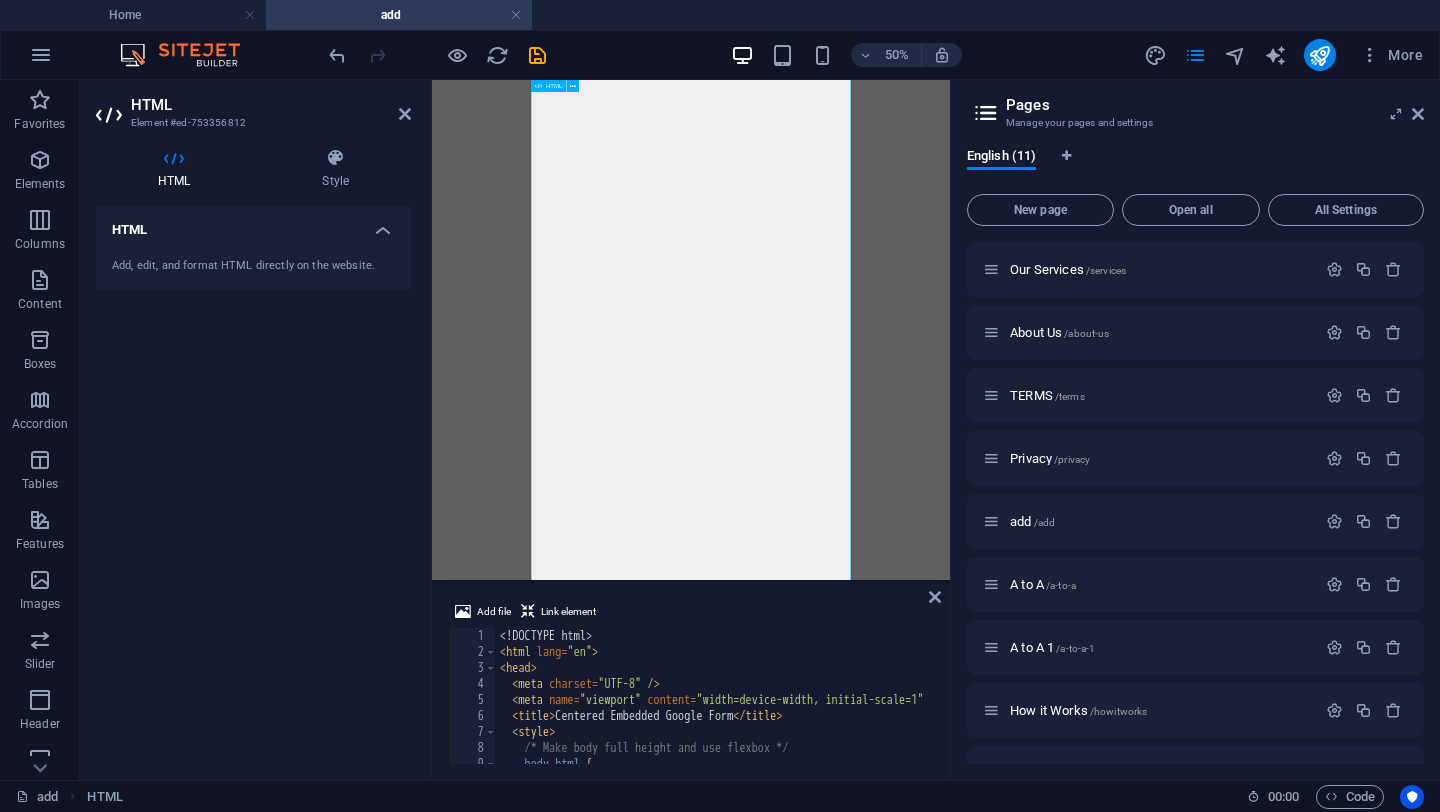 click on "Centered Embedded Google Form
Loading…" at bounding box center [950, 33] 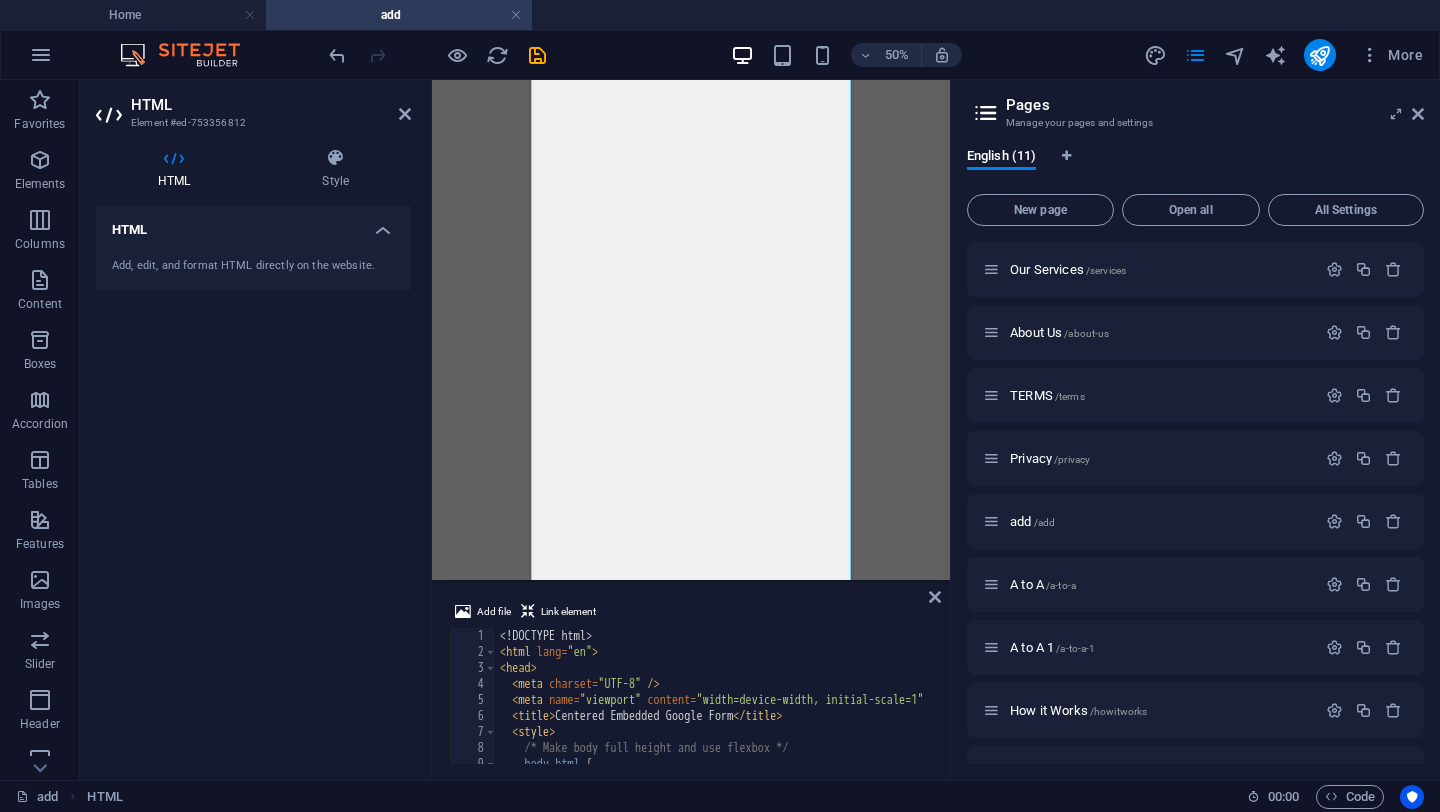 click on "<! DOCTYPE   html > < html   lang = "en" > < head >    < meta   charset = "UTF-8"   />    < meta   name = "viewport"   content = "width=device-width, initial-scale=1"   />    < title > Centered Embedded Google Form </ title >    < style >      /* Make body full height and use flexbox */      body ,  html   {         height :   100 % ;" at bounding box center (951, 710) 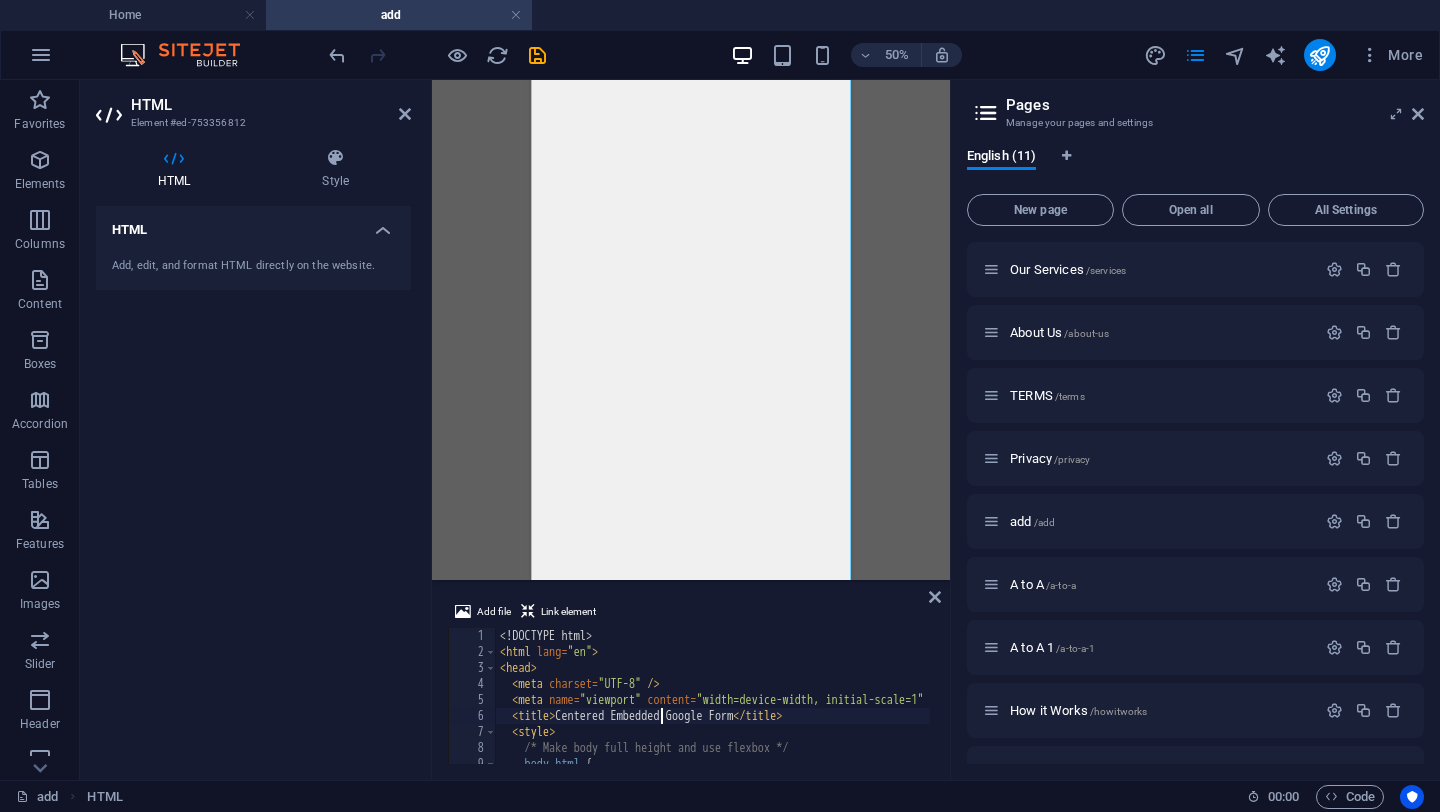 scroll, scrollTop: 399, scrollLeft: 0, axis: vertical 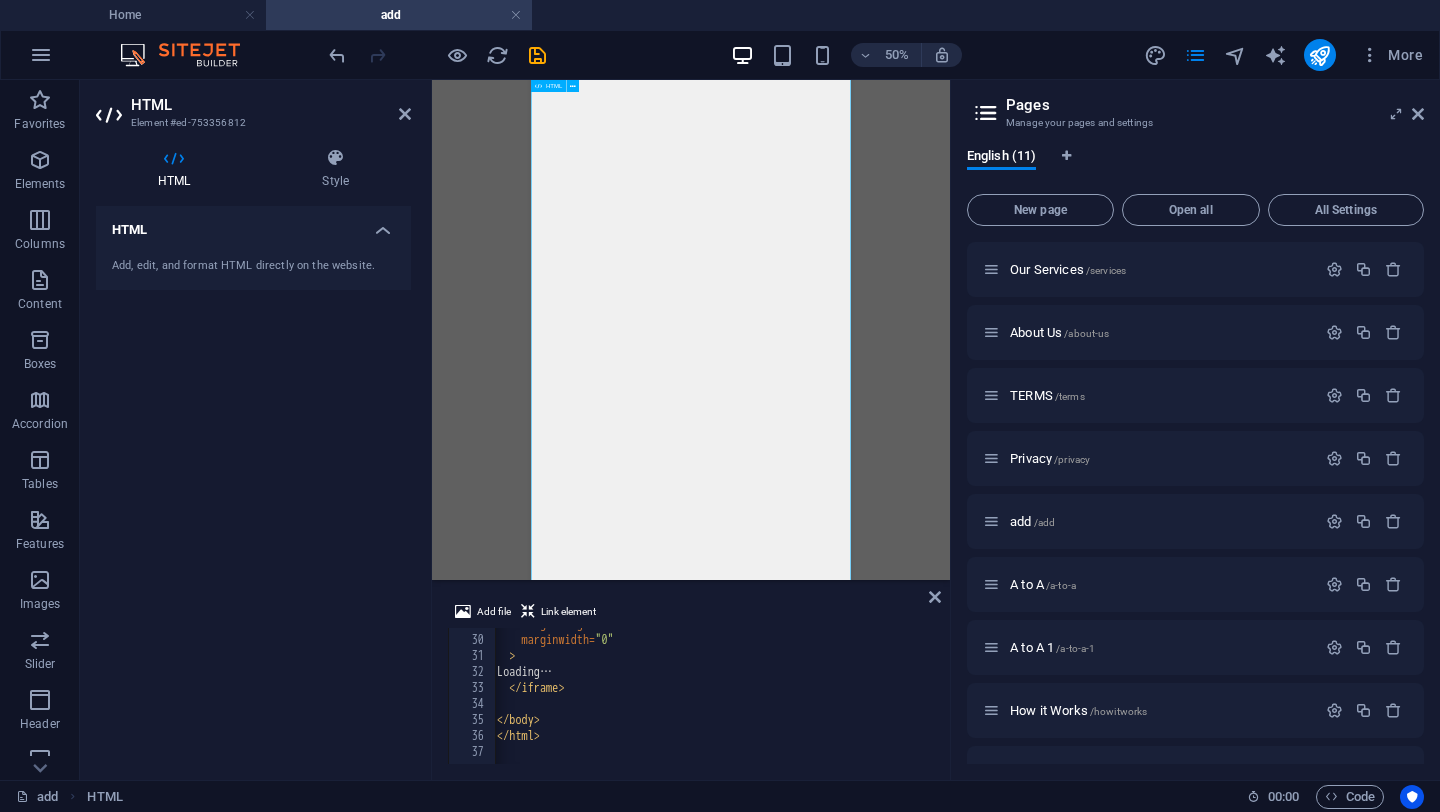 click on "Centered Embedded Google Form
Loading…" at bounding box center (950, 695) 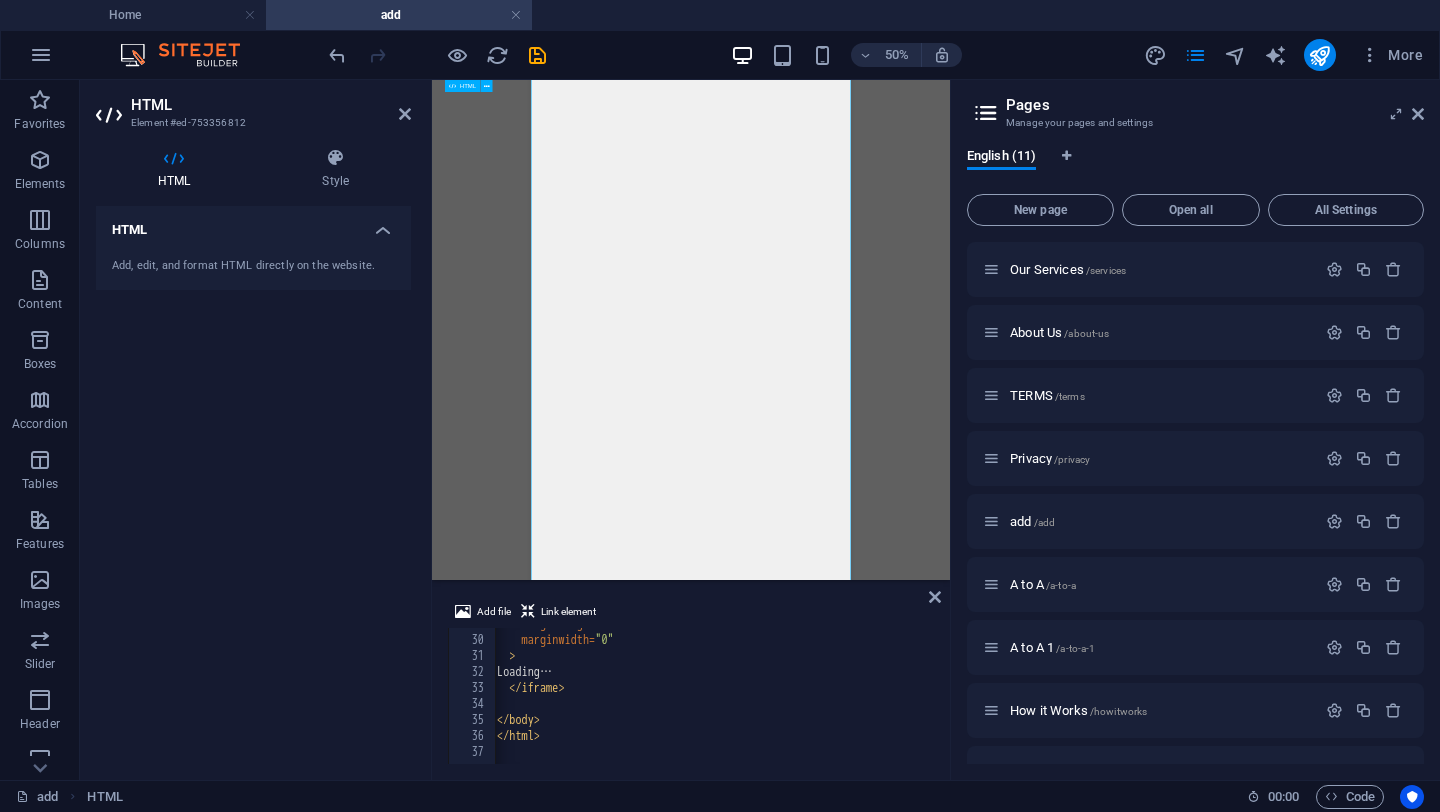 scroll, scrollTop: 87, scrollLeft: 0, axis: vertical 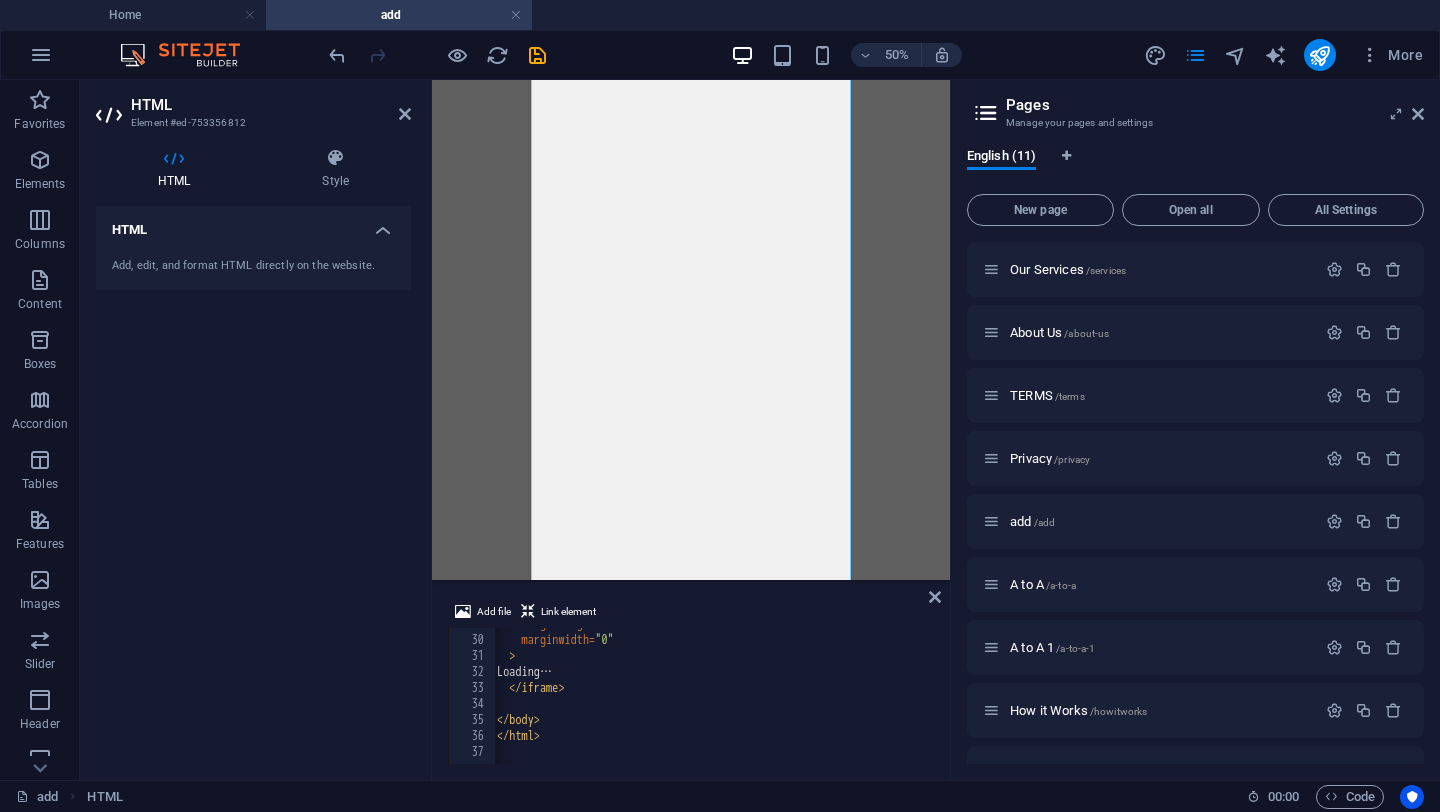 click on "marginheight = "0"      marginwidth = "0"    >     Loading…    </ iframe > </ body > </ html >" at bounding box center [948, 698] 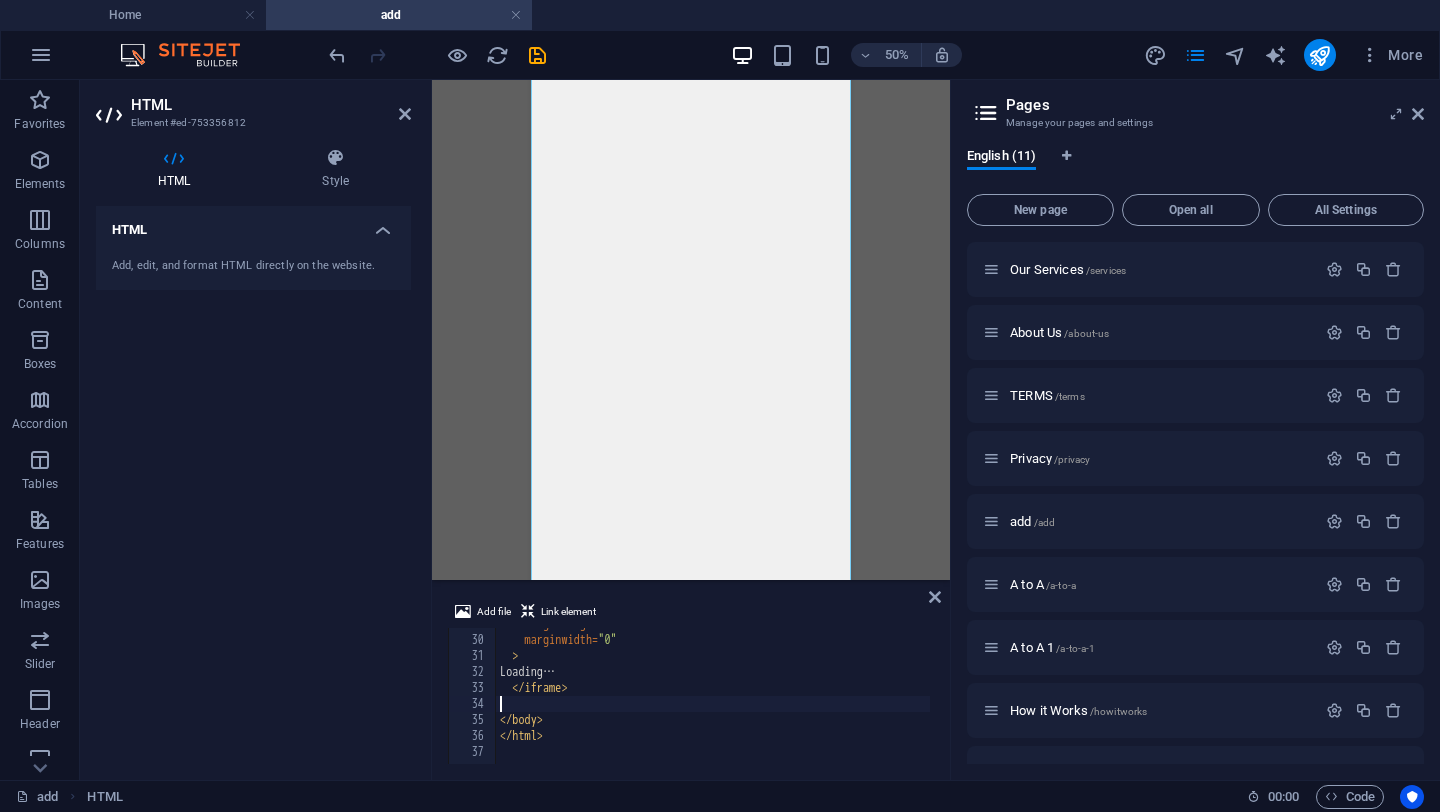 click on "marginheight = "0"      marginwidth = "0"    >     Loading…    </ iframe > </ body > </ html >" at bounding box center [951, 698] 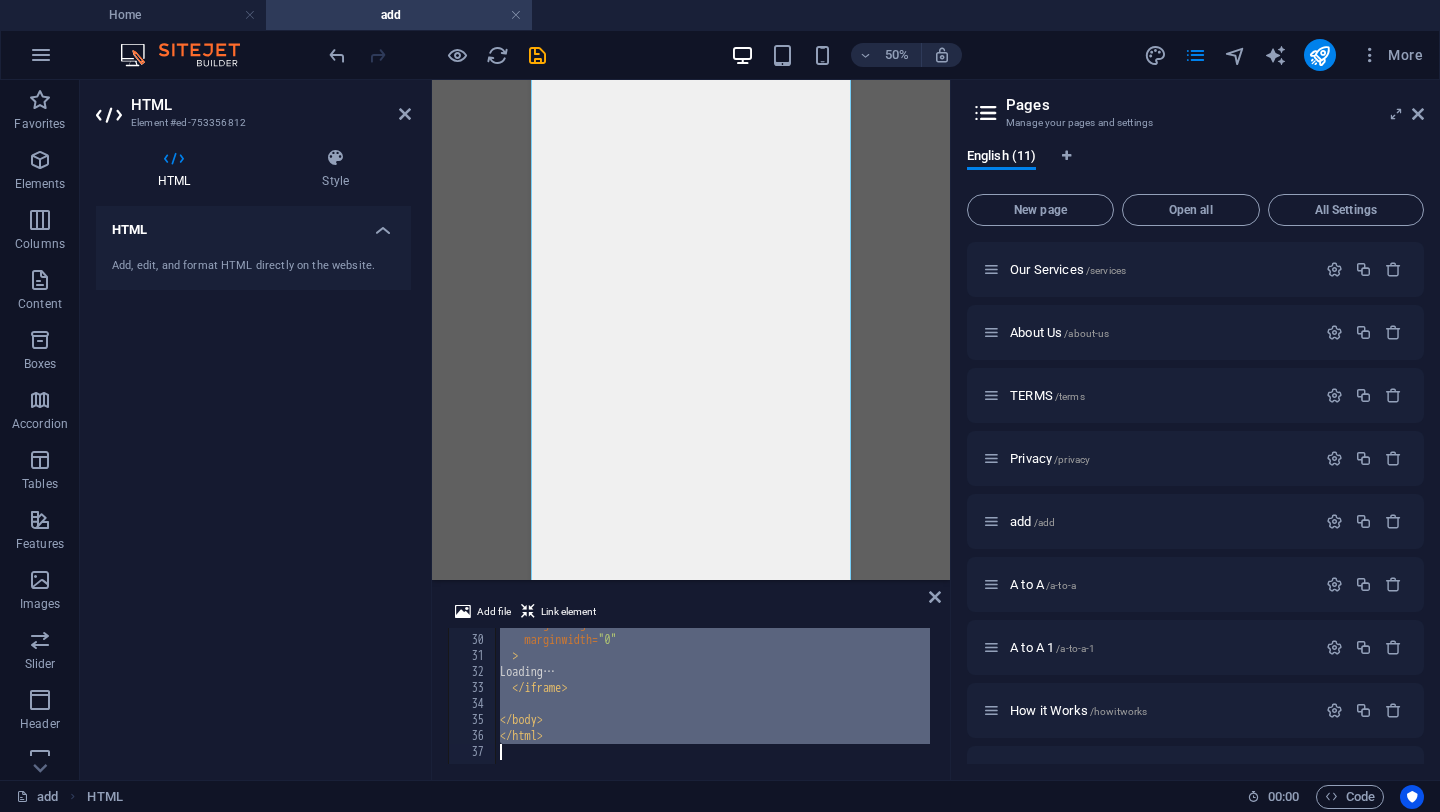 paste 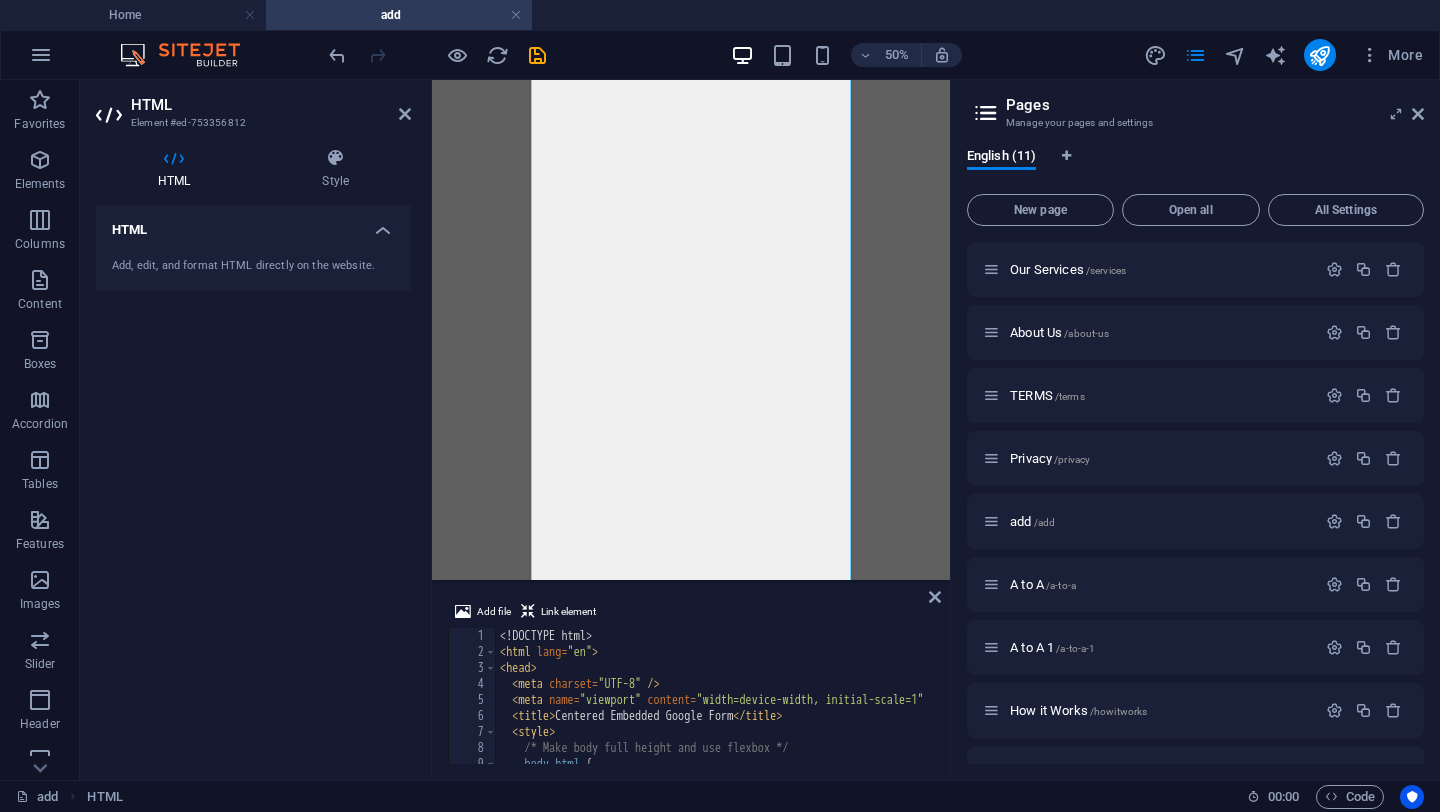 scroll, scrollTop: 0, scrollLeft: 0, axis: both 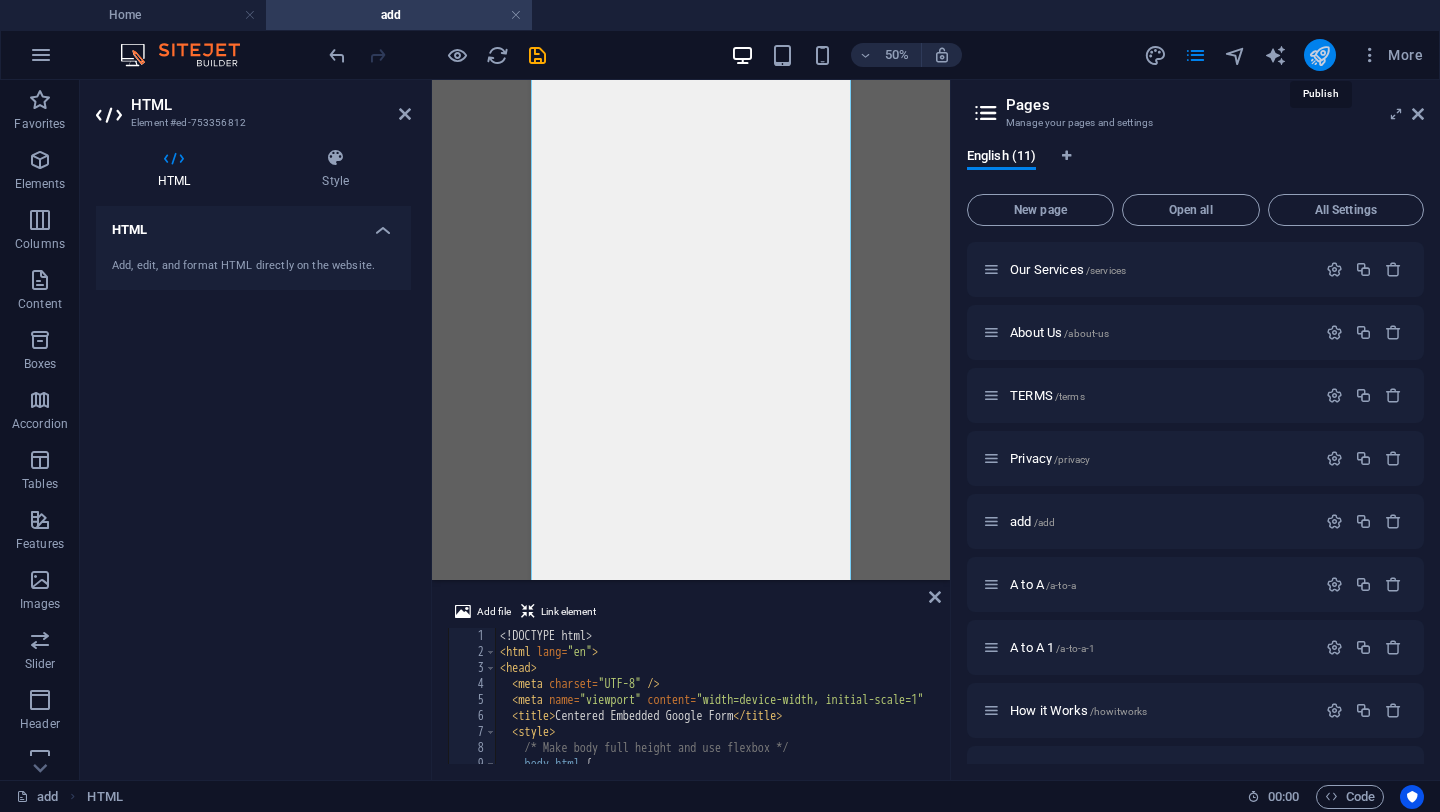 click at bounding box center [1319, 55] 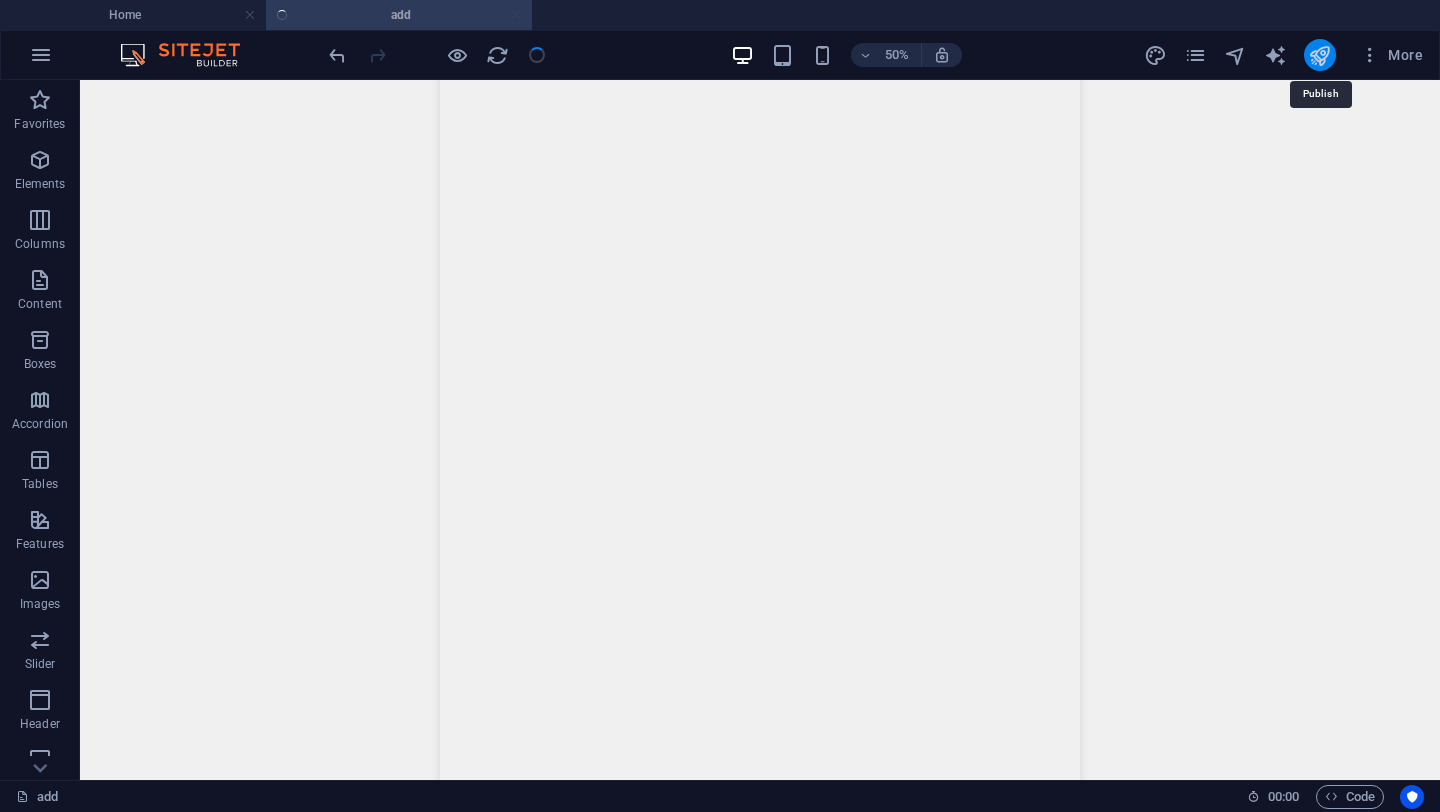 scroll, scrollTop: 0, scrollLeft: 0, axis: both 